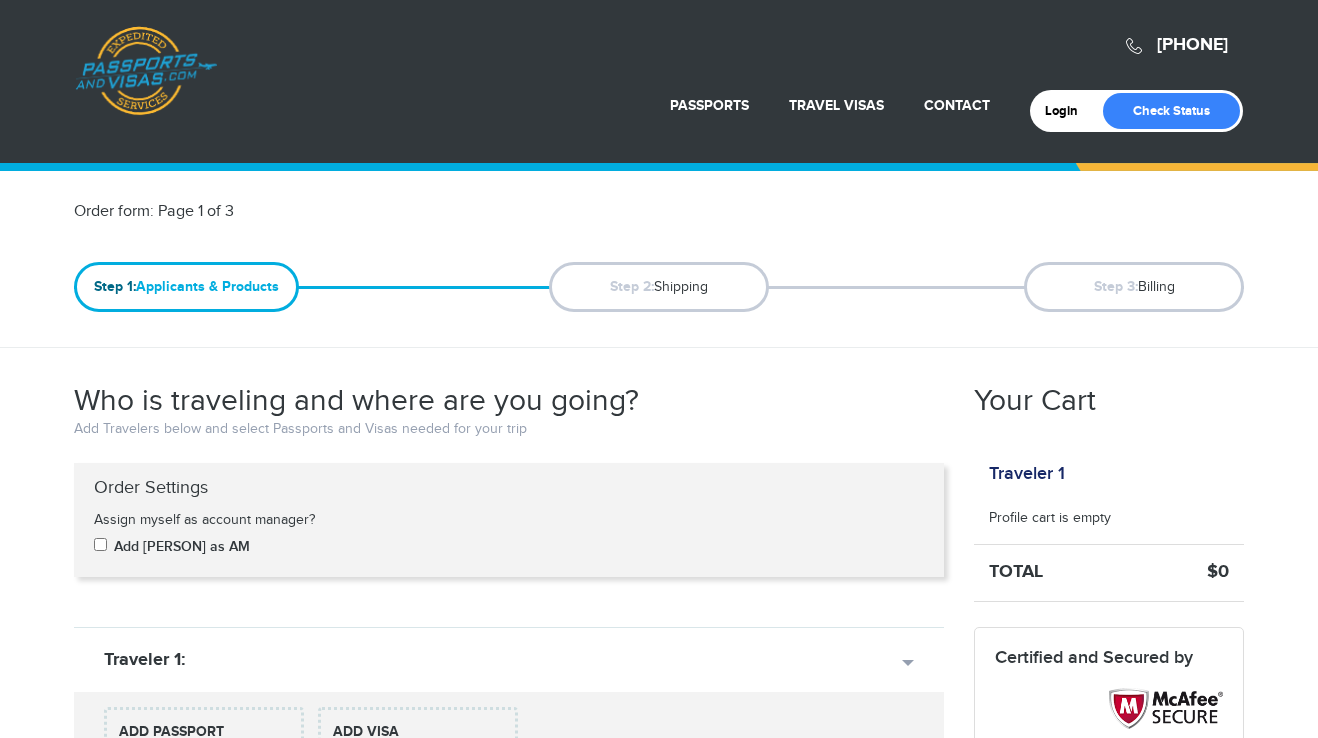 scroll, scrollTop: 0, scrollLeft: 0, axis: both 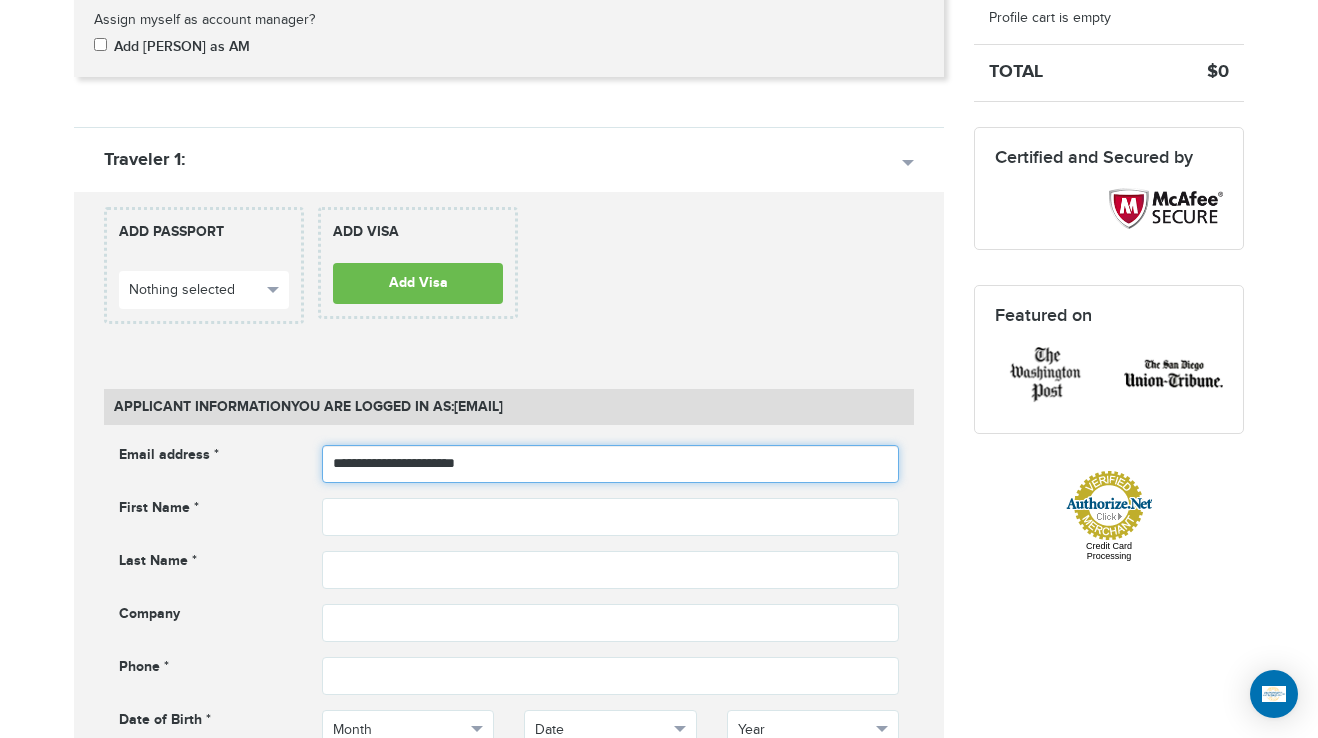 click on "**********" at bounding box center (611, 464) 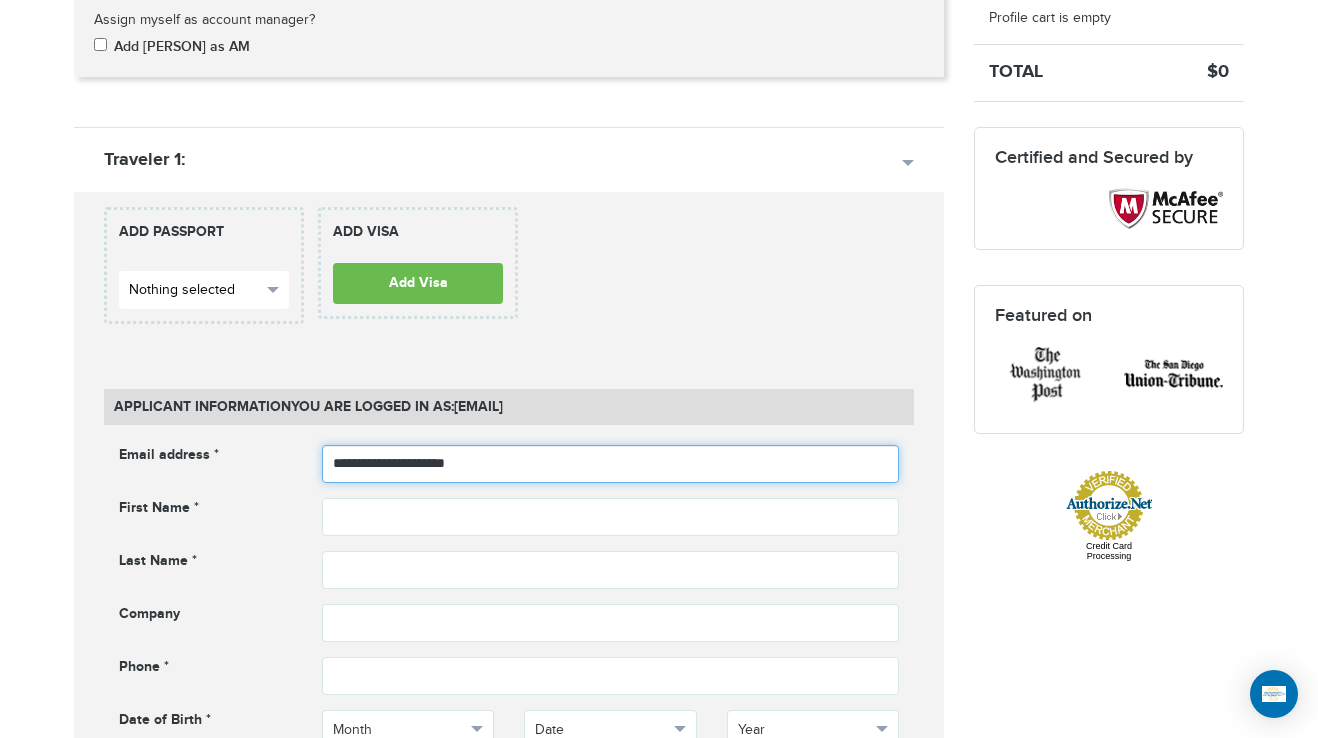 type on "**********" 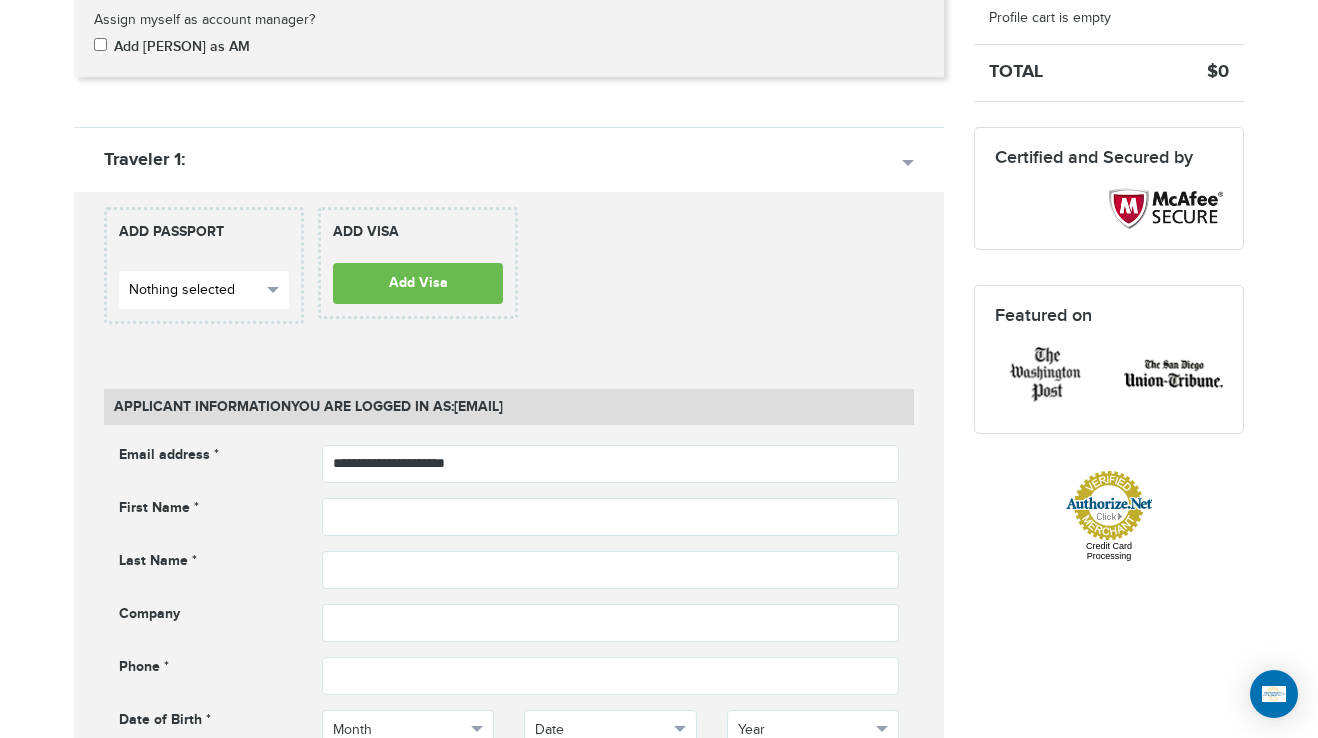 click on "Nothing selected" at bounding box center [195, 290] 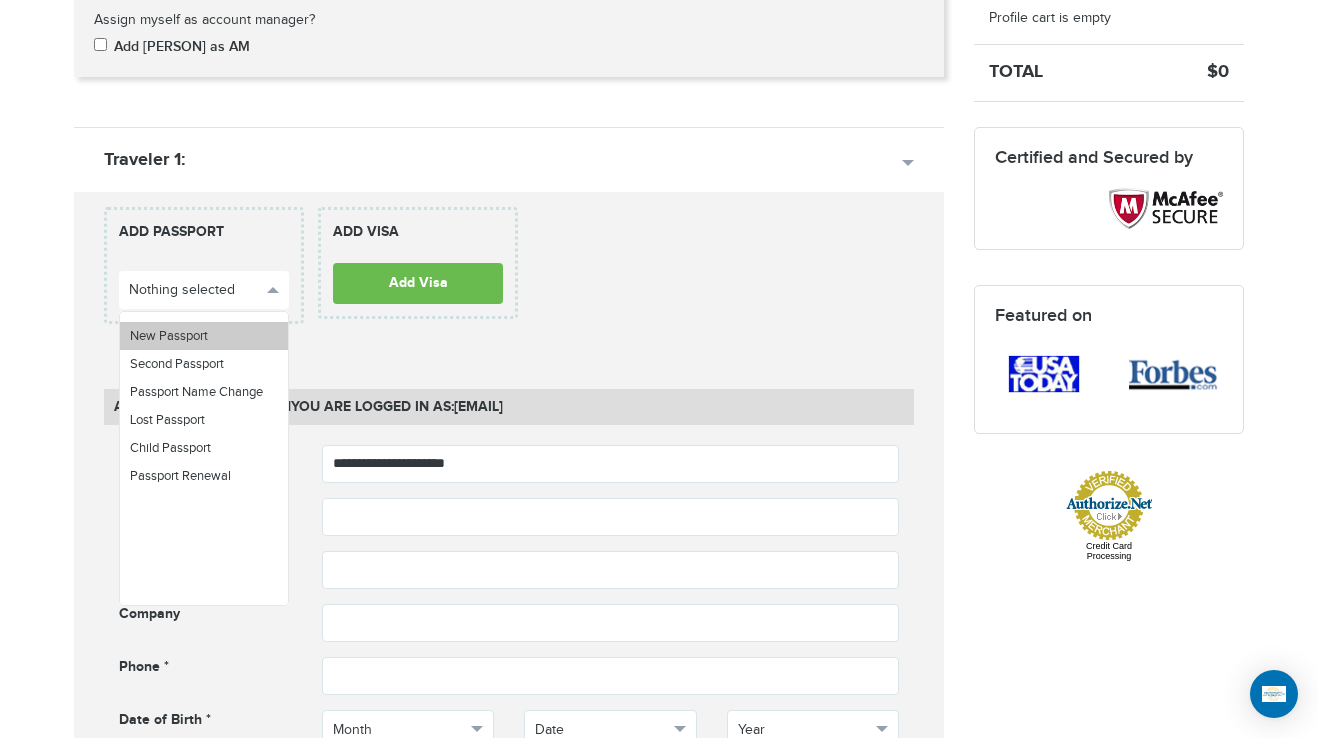 click on "New Passport" at bounding box center (204, 336) 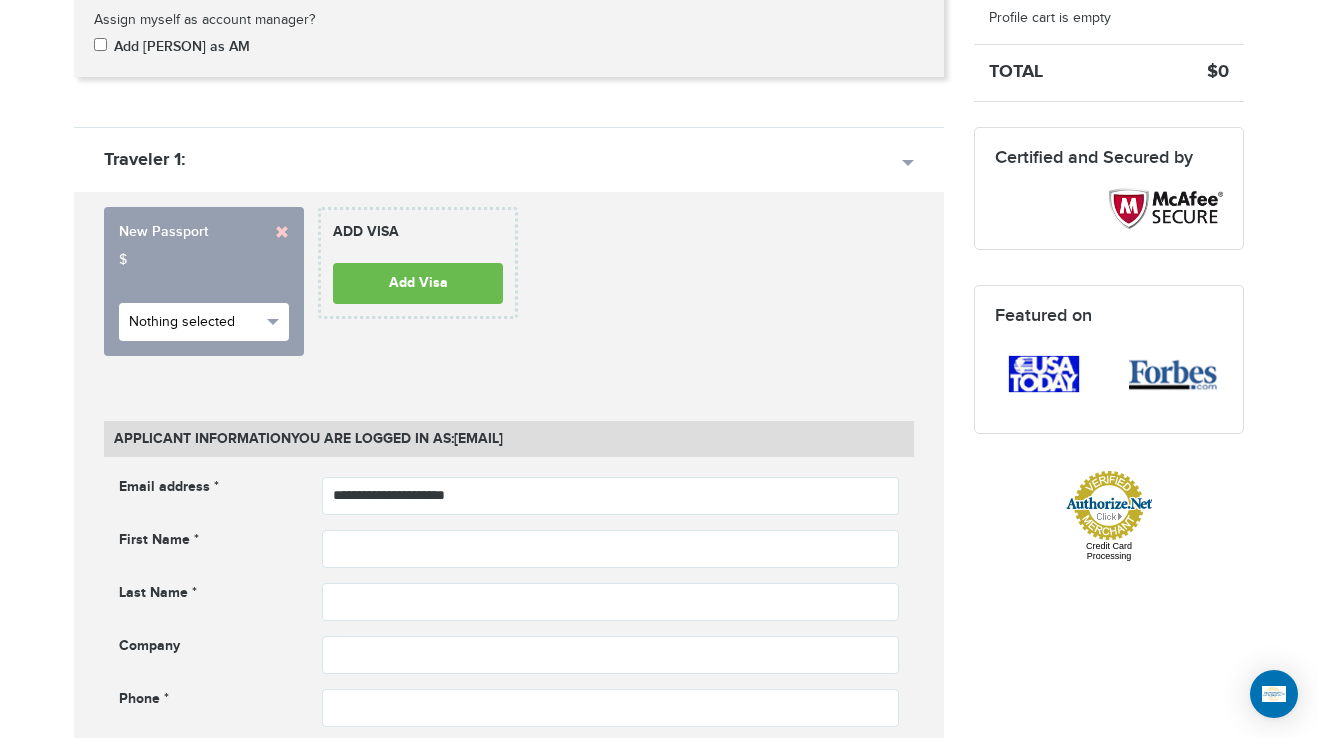 click on "Nothing selected" at bounding box center [195, 322] 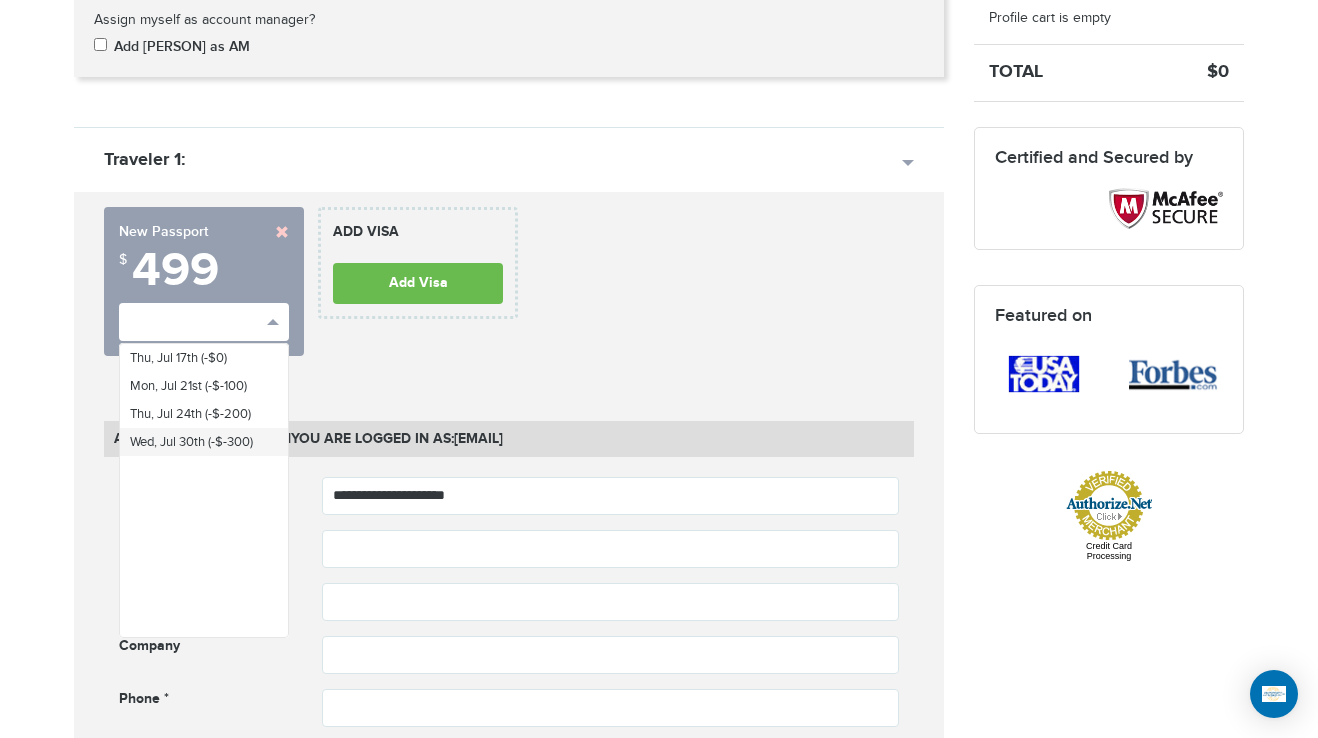 drag, startPoint x: 205, startPoint y: 432, endPoint x: 262, endPoint y: 418, distance: 58.694122 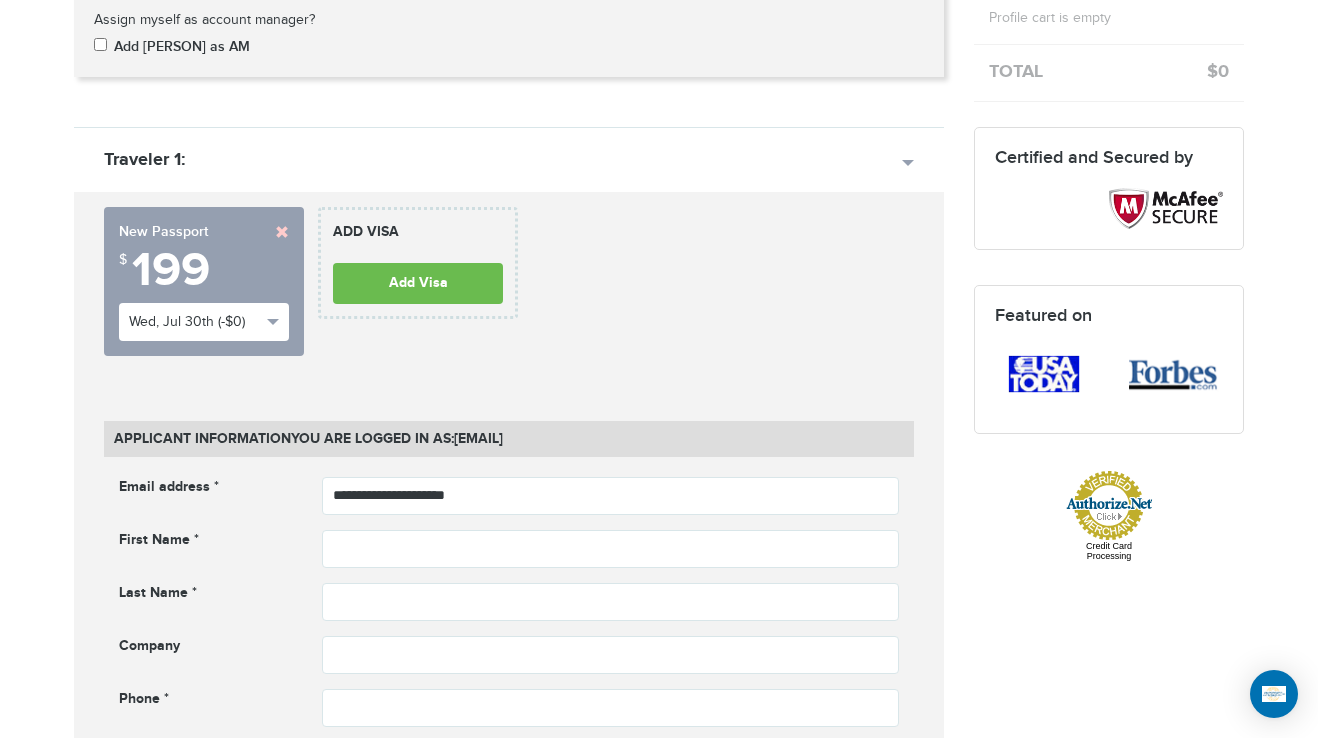 click on "**********" at bounding box center [509, 289] 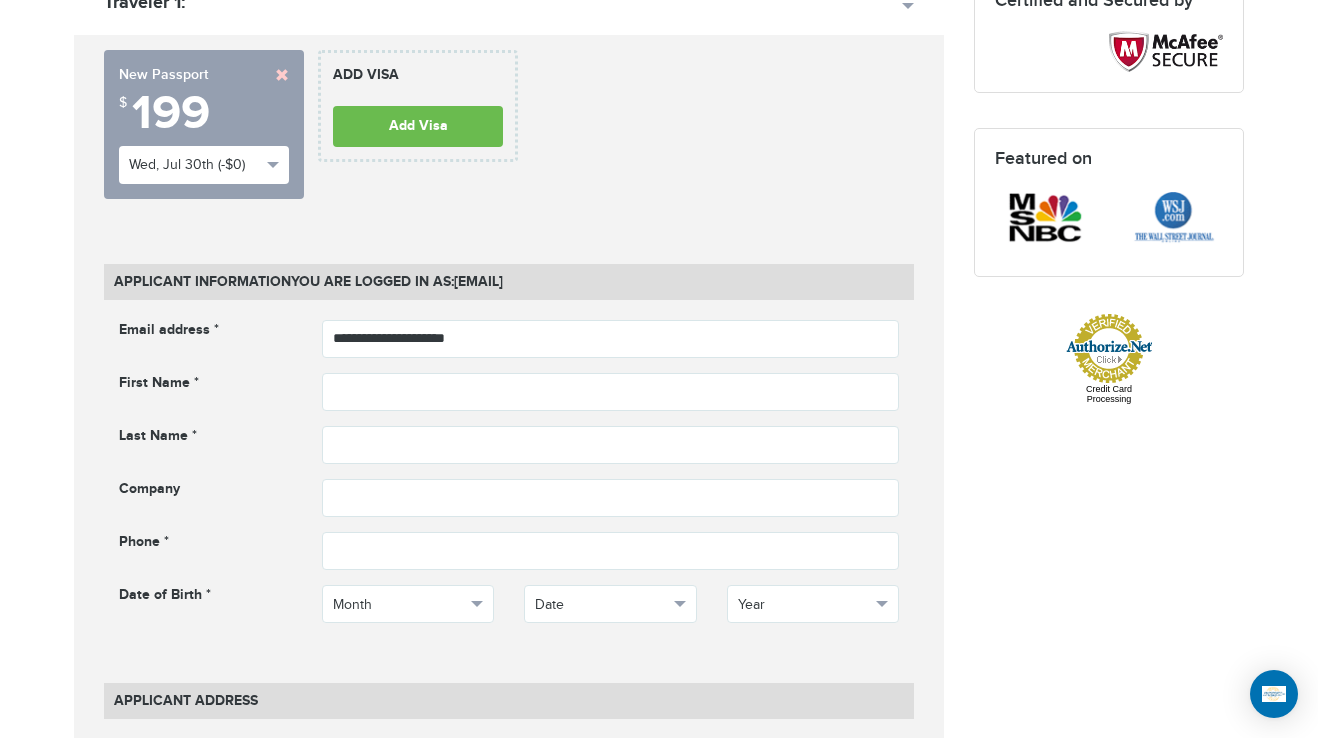 scroll, scrollTop: 692, scrollLeft: 0, axis: vertical 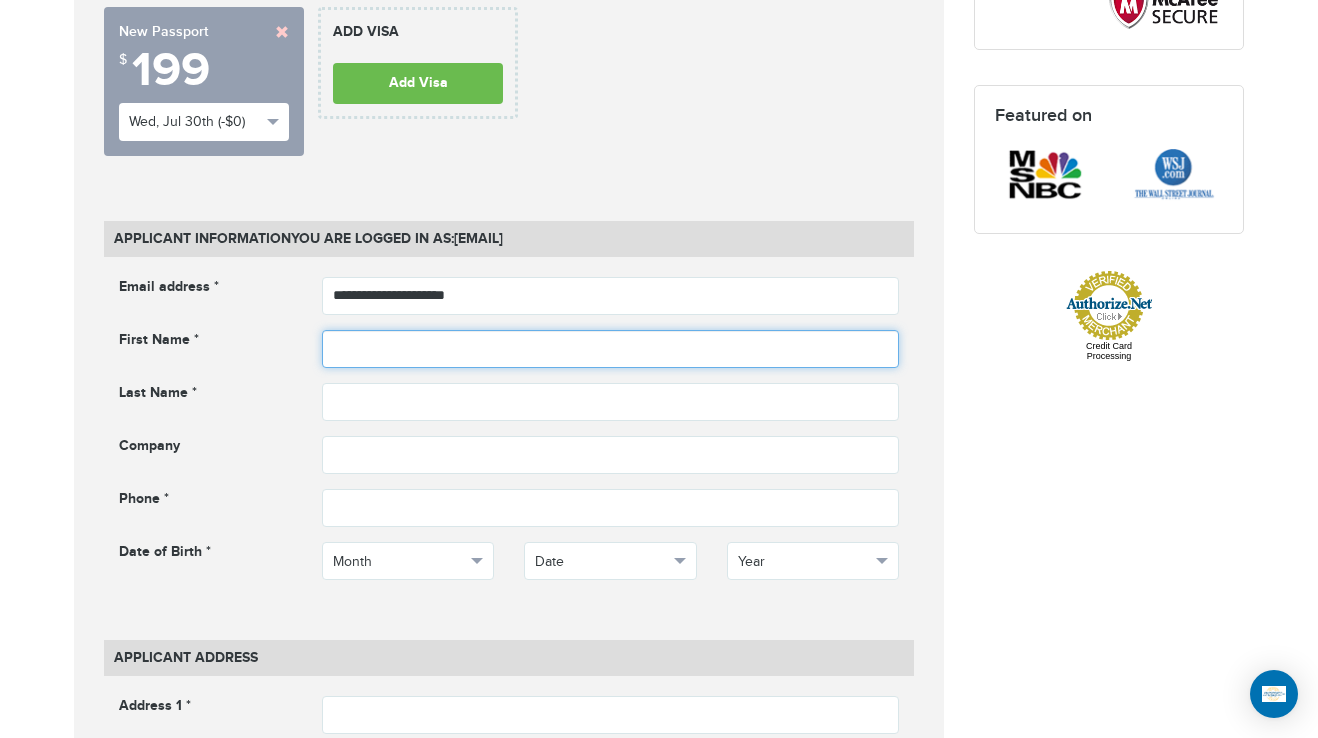 click at bounding box center [611, 349] 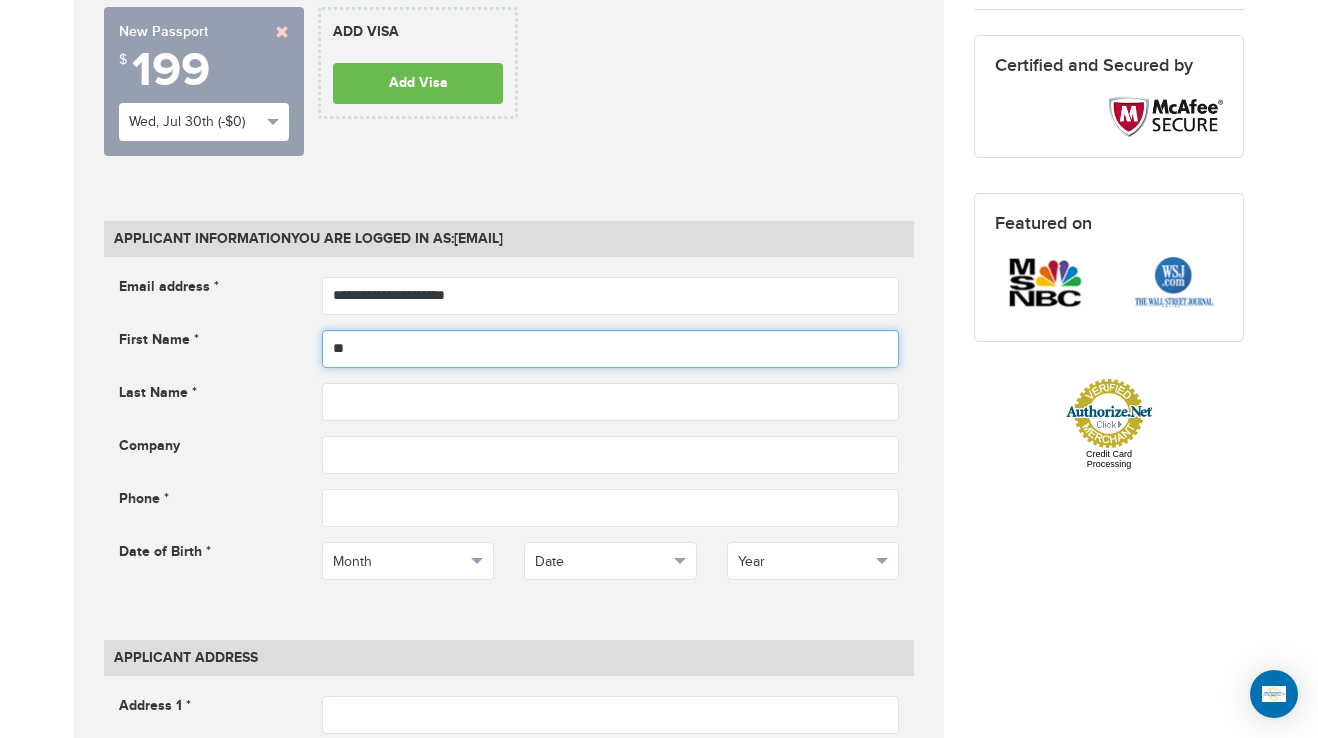 type on "*" 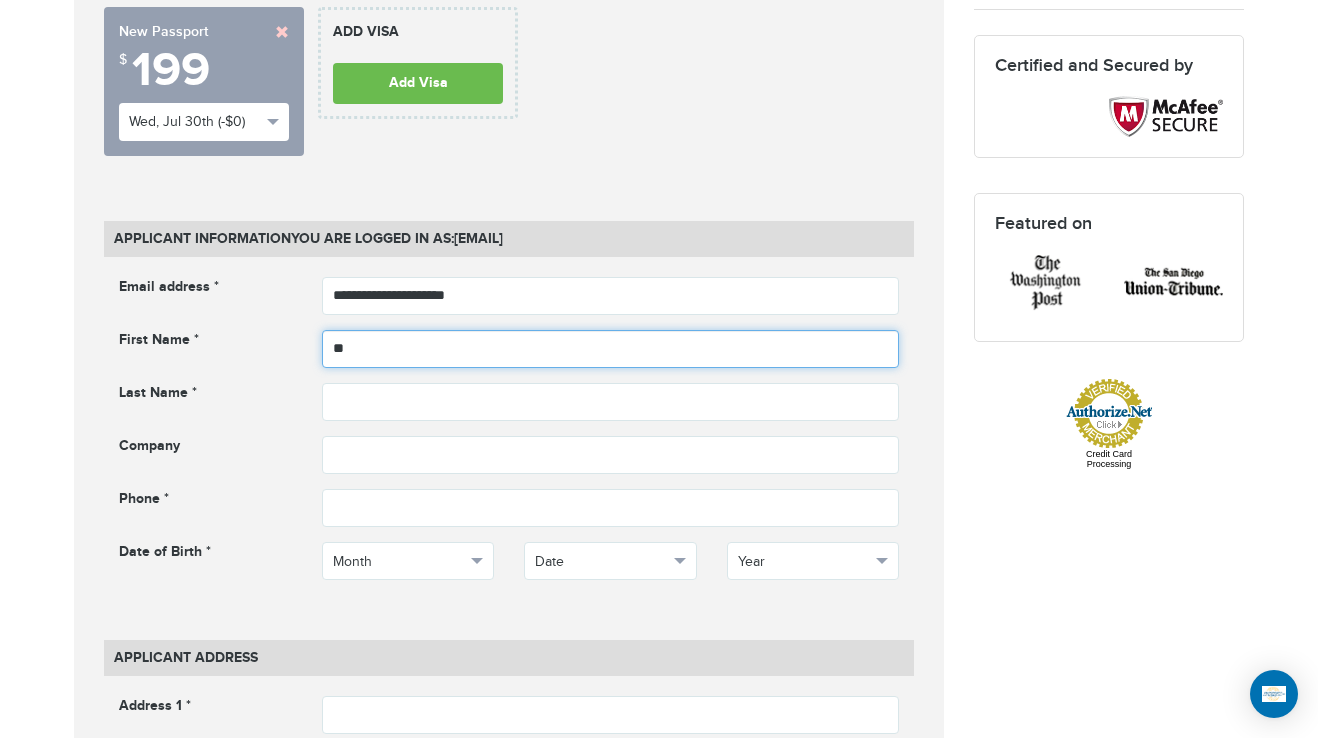 type on "*" 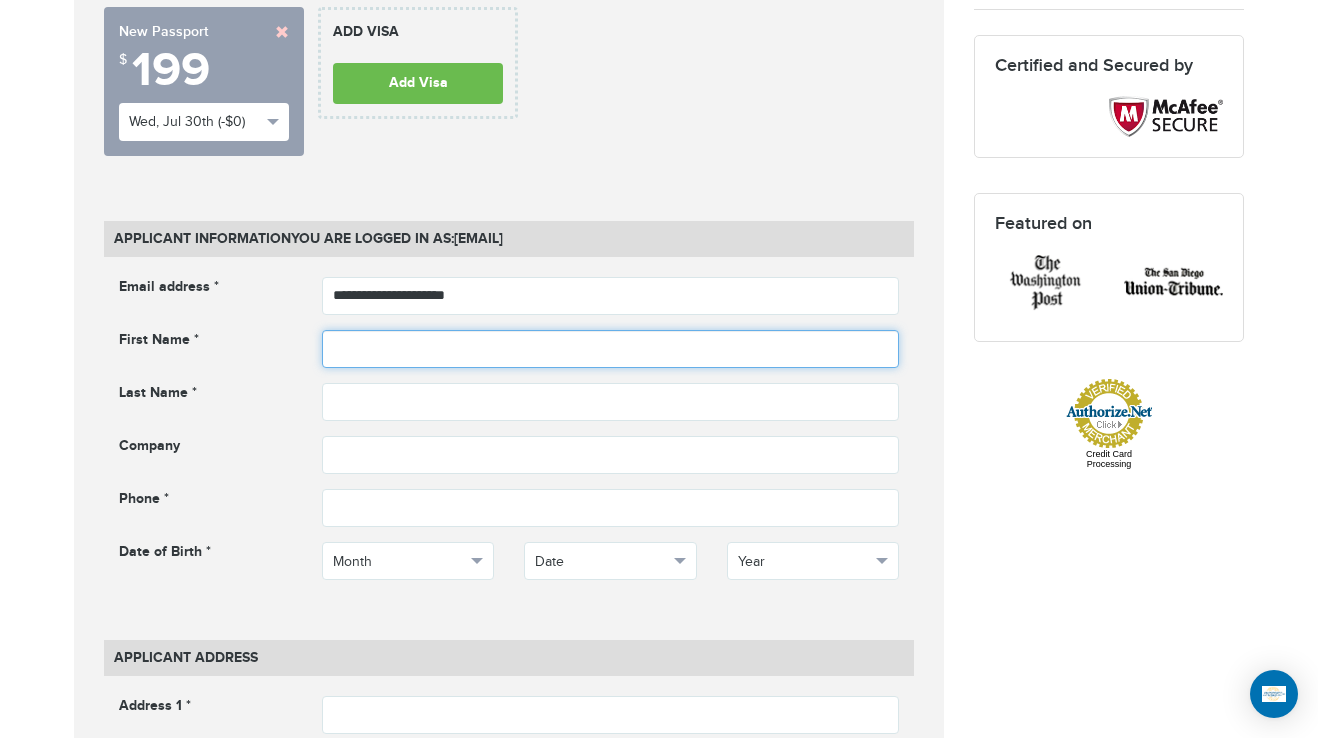type on "*" 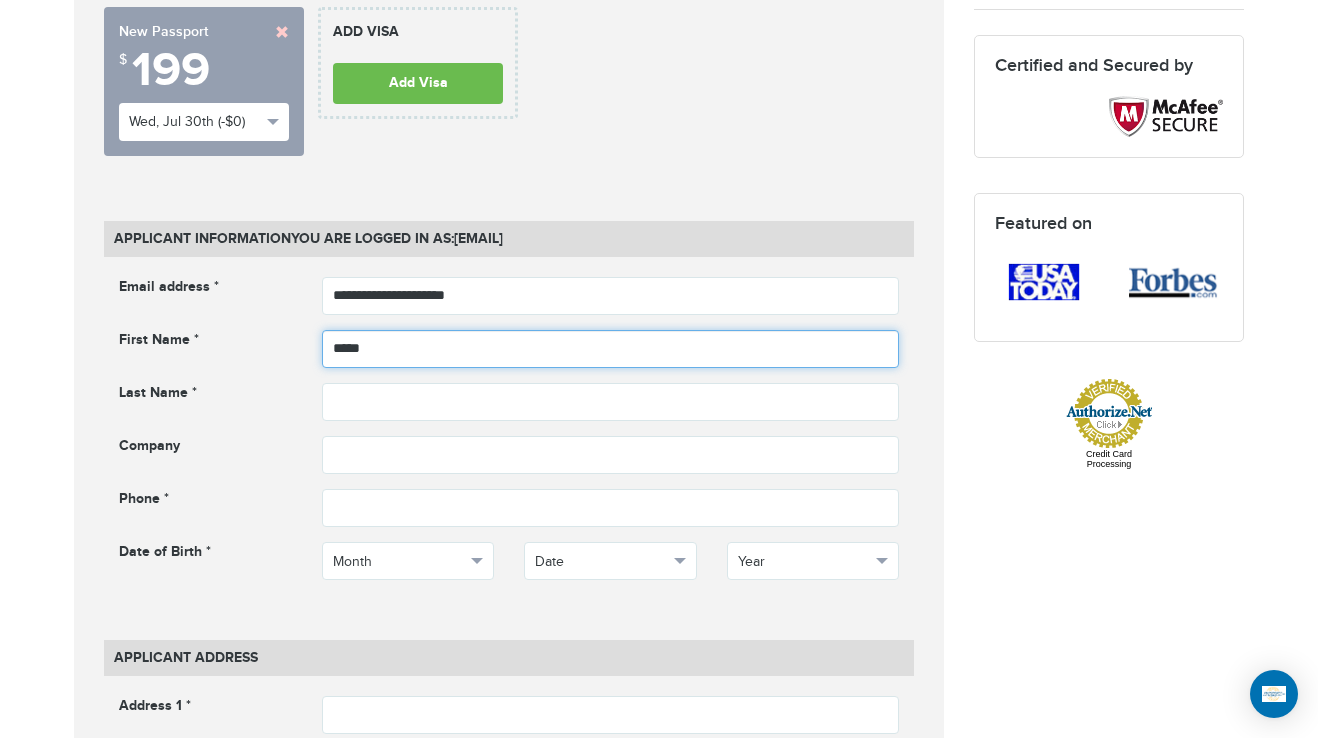 type on "*****" 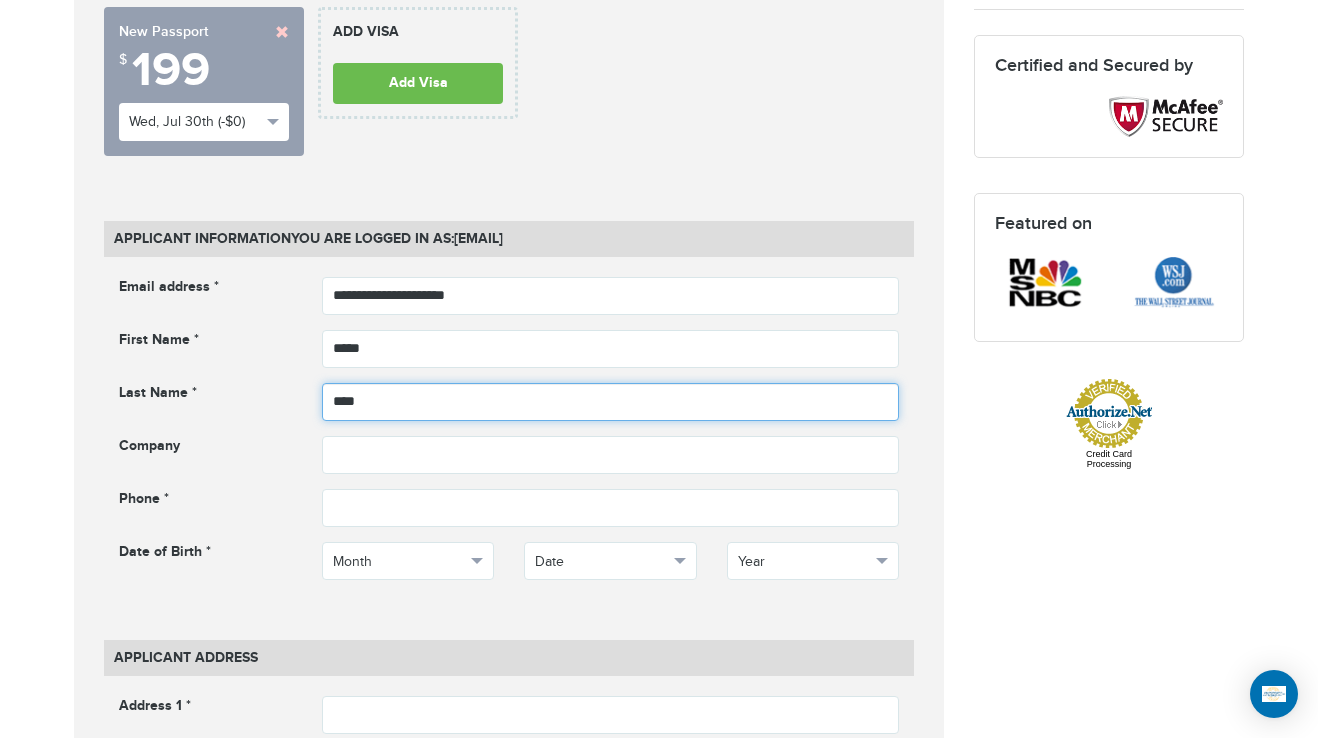 type on "****" 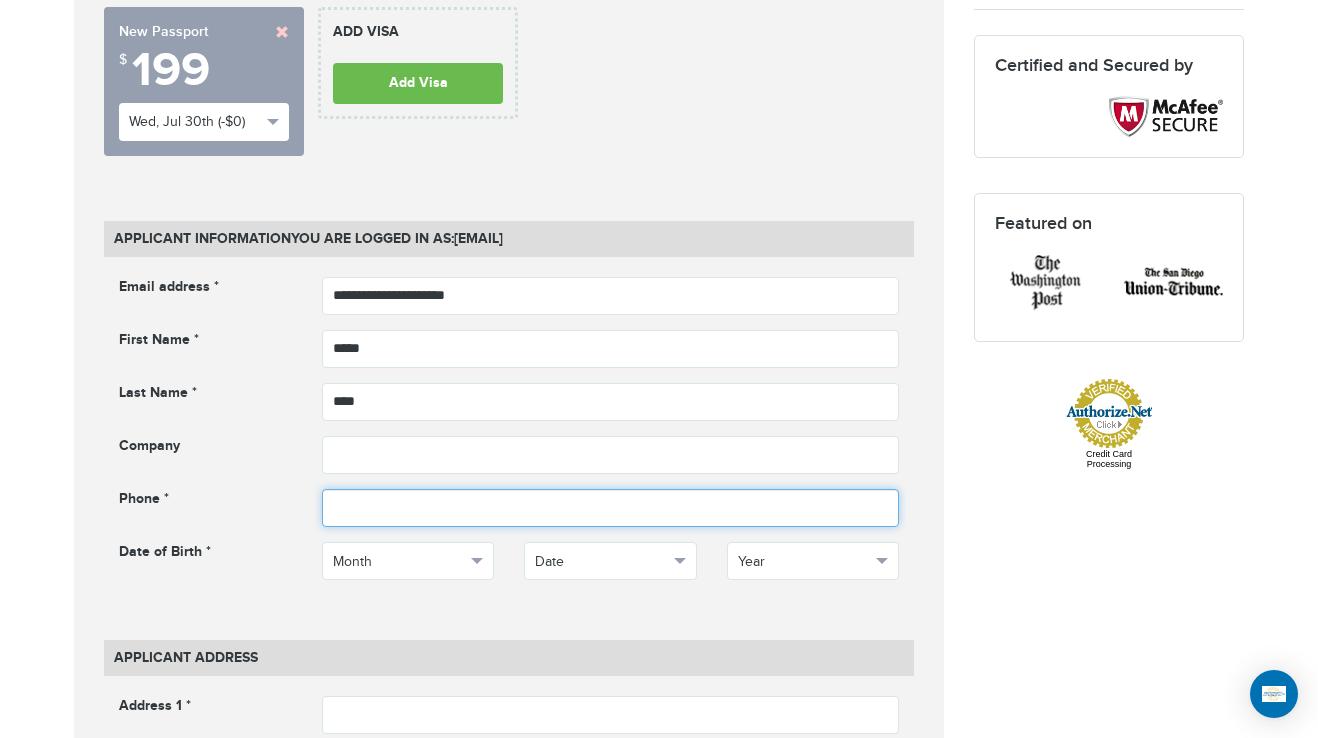 click at bounding box center [611, 508] 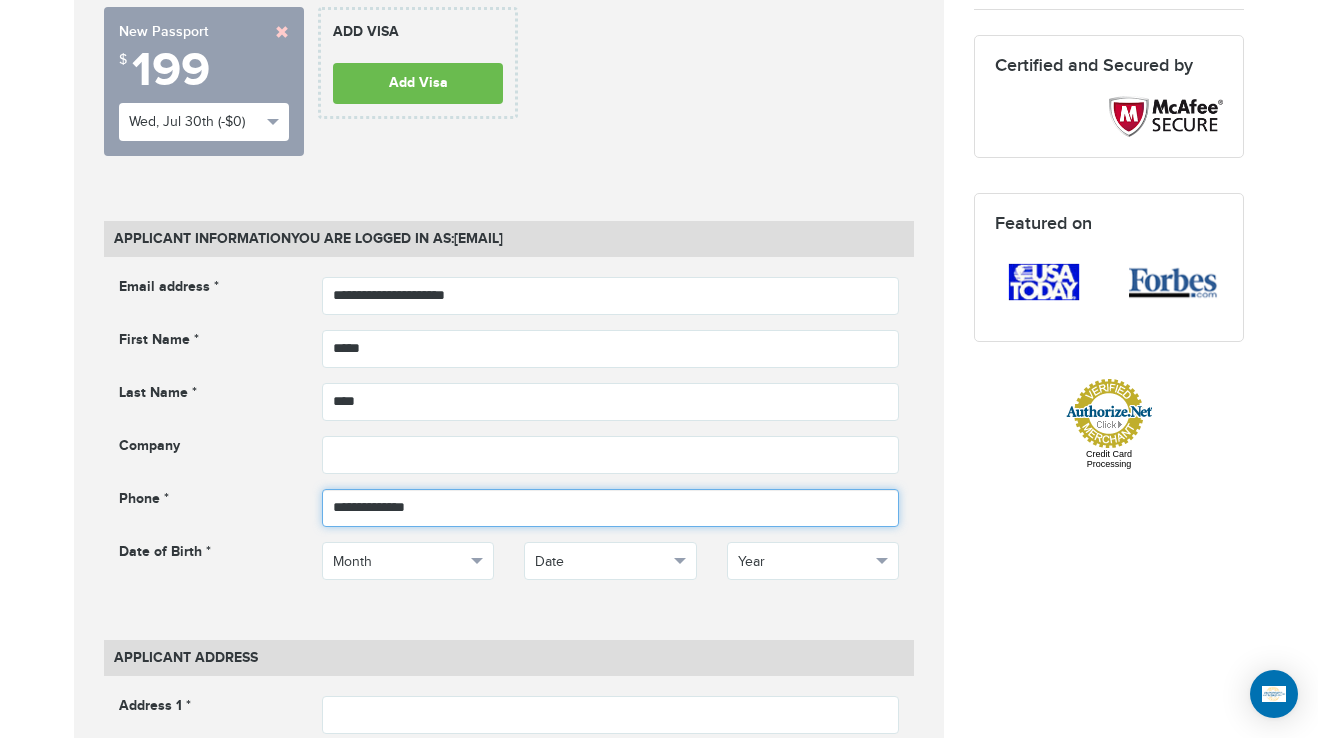 click at bounding box center [611, 508] 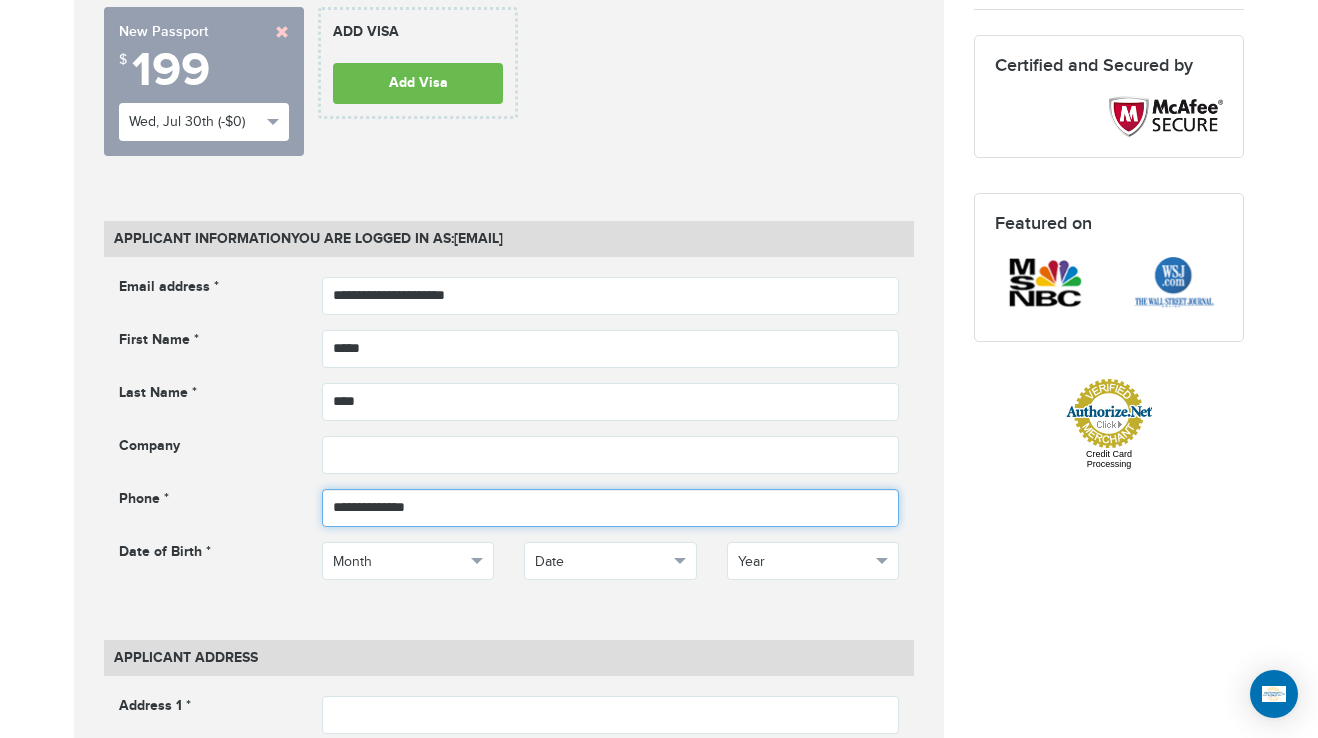 type on "**********" 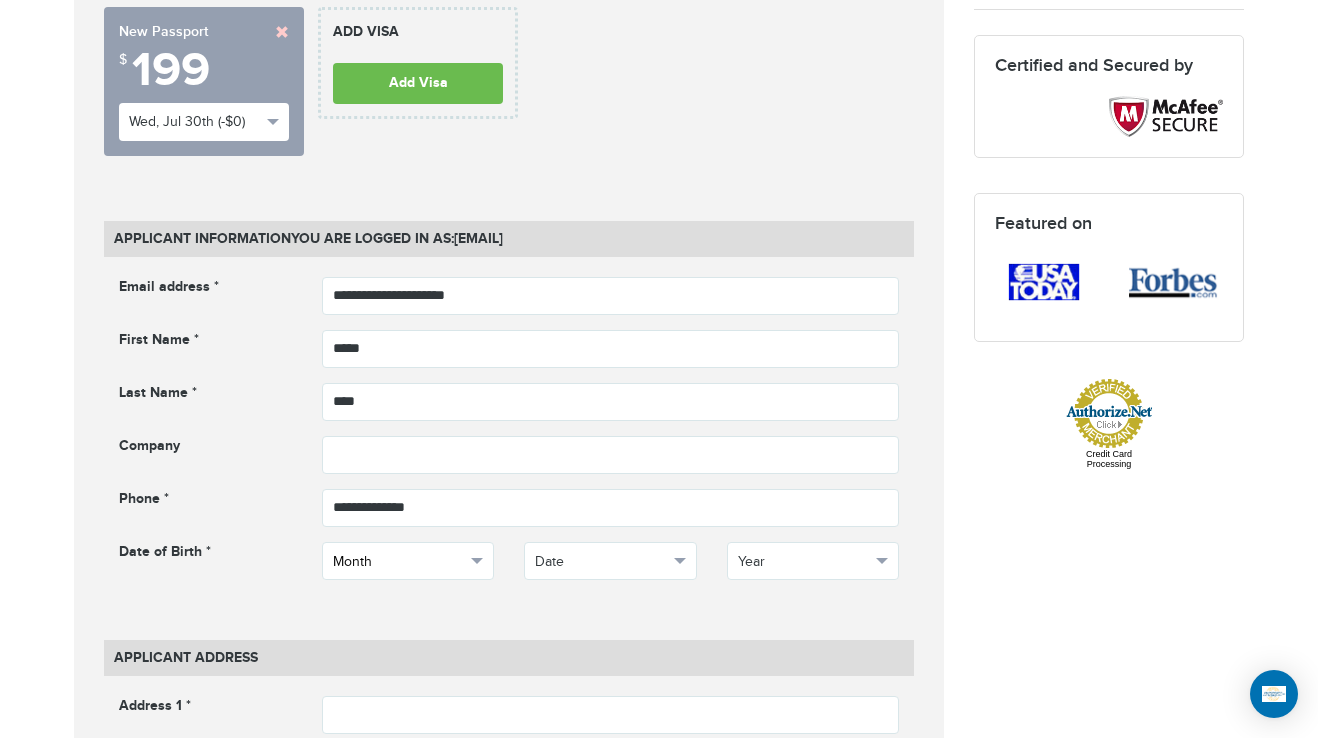 click on "Month" at bounding box center [399, 562] 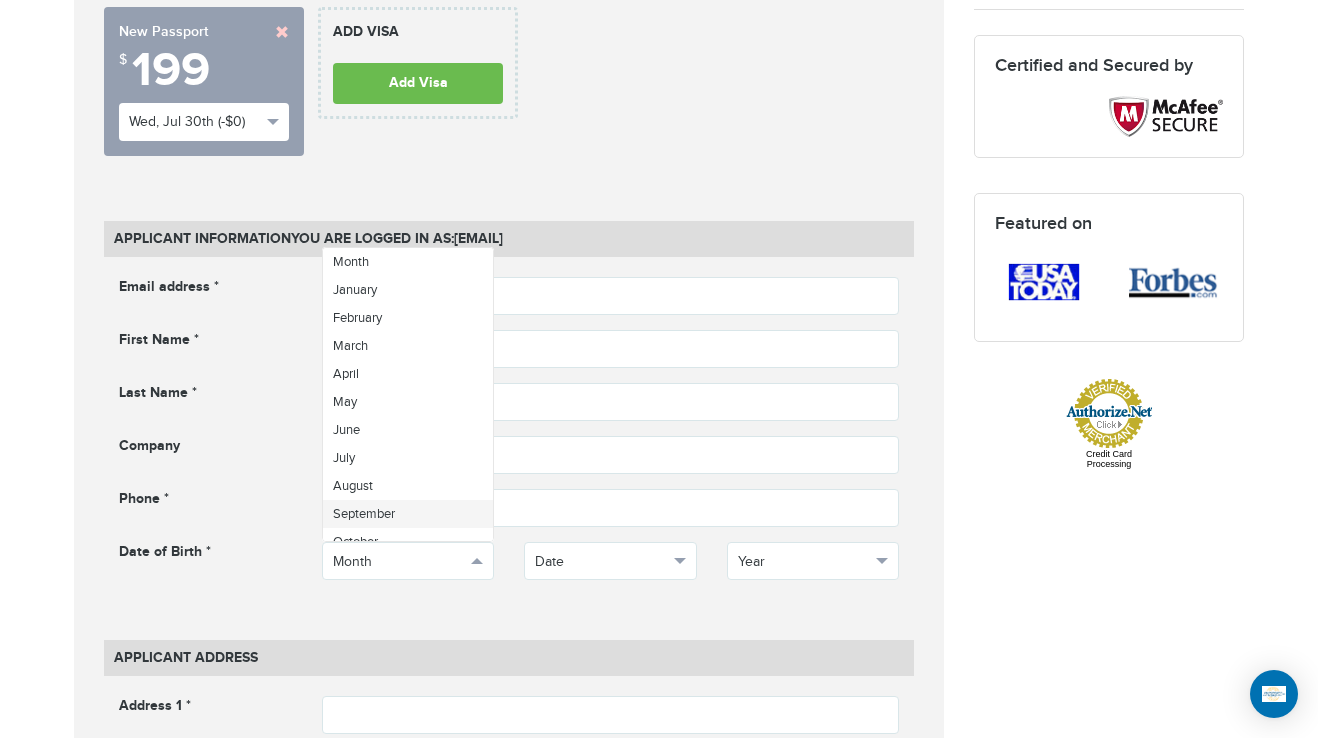 click on "September" at bounding box center [408, 514] 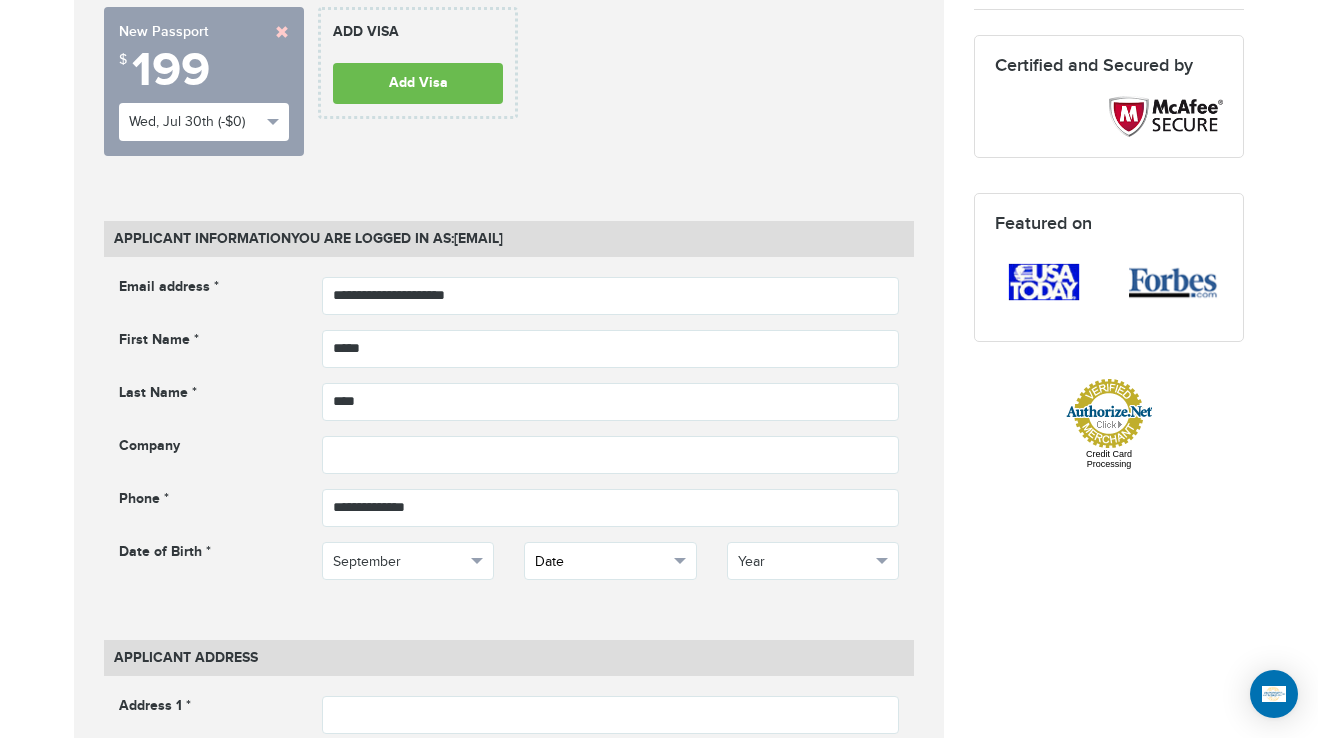 click on "Date" at bounding box center [610, 561] 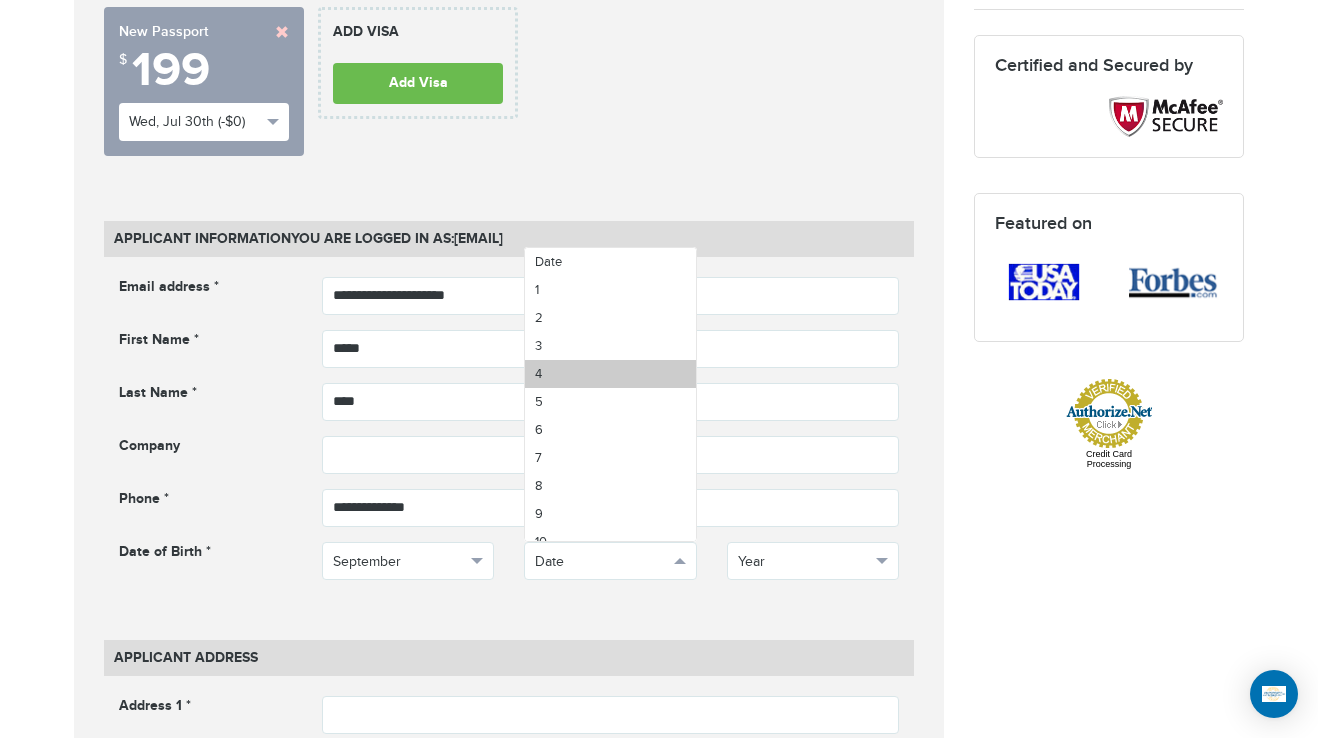 click on "4" at bounding box center [610, 374] 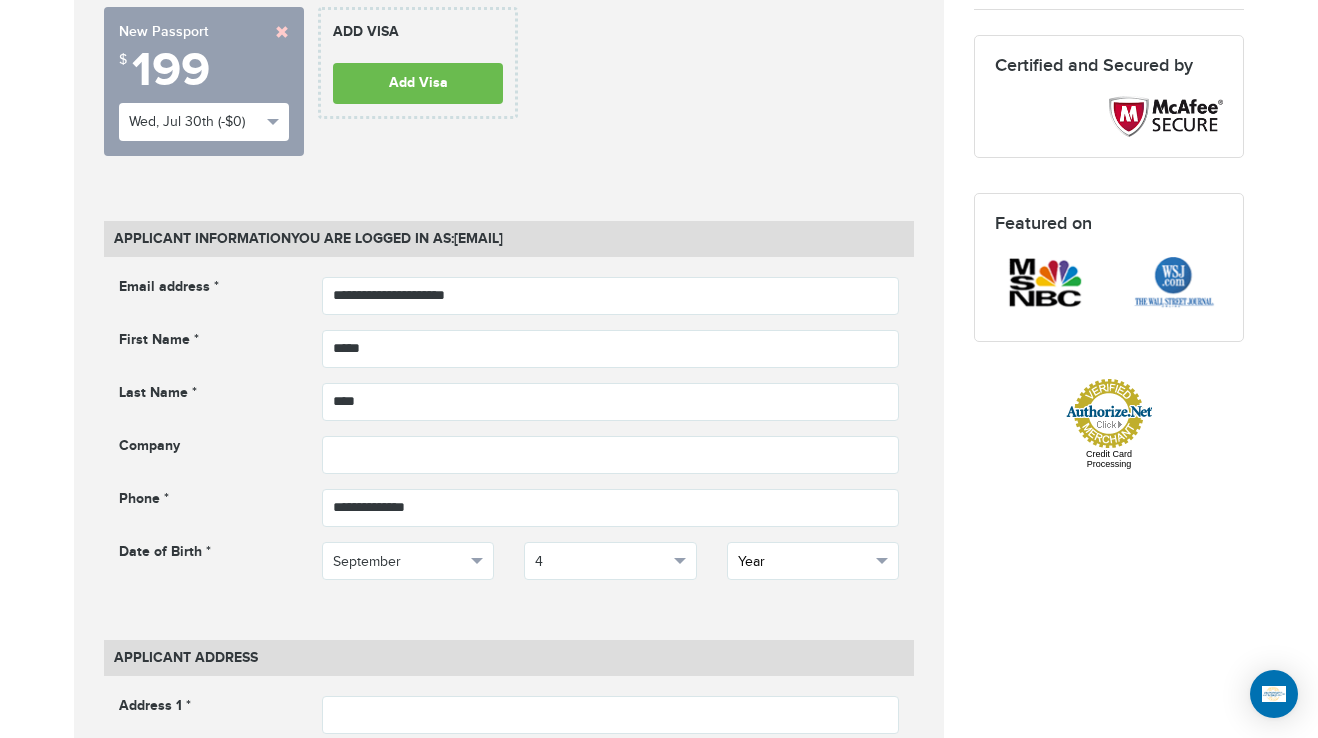 click on "Year" at bounding box center [813, 561] 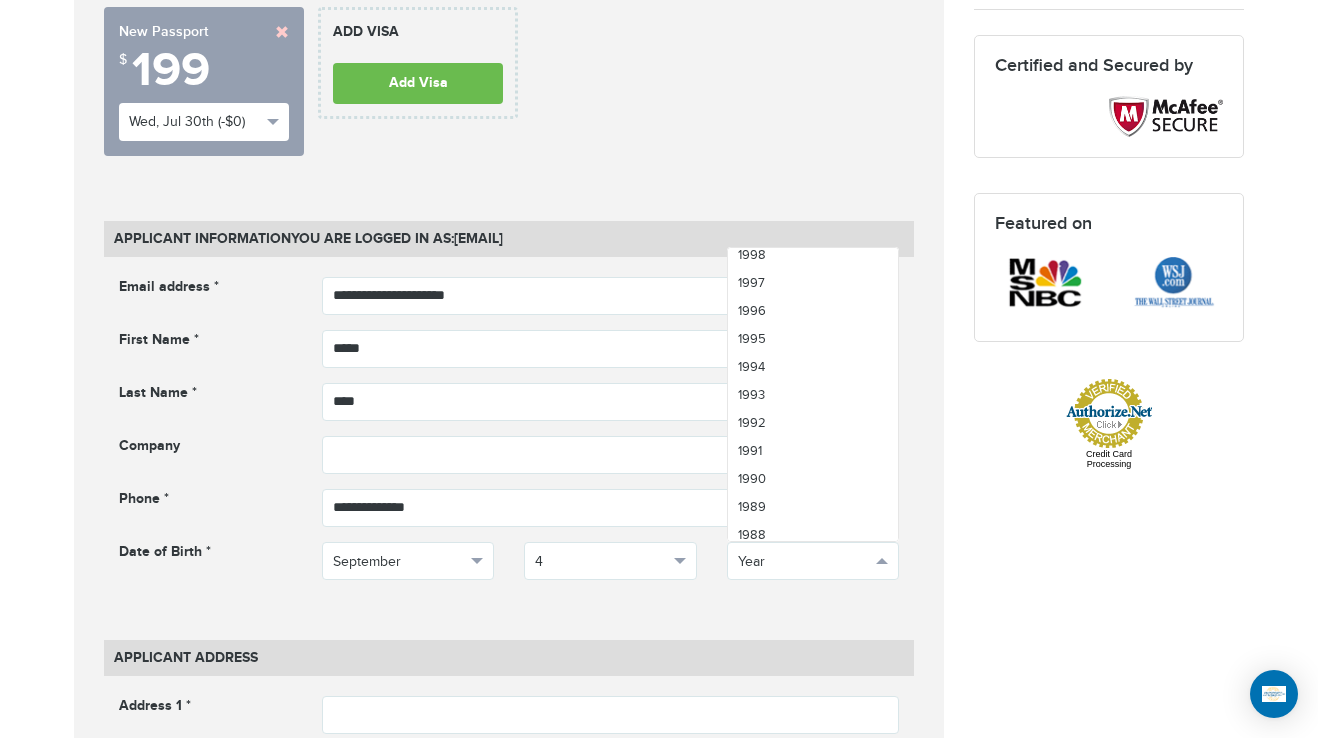 scroll, scrollTop: 800, scrollLeft: 0, axis: vertical 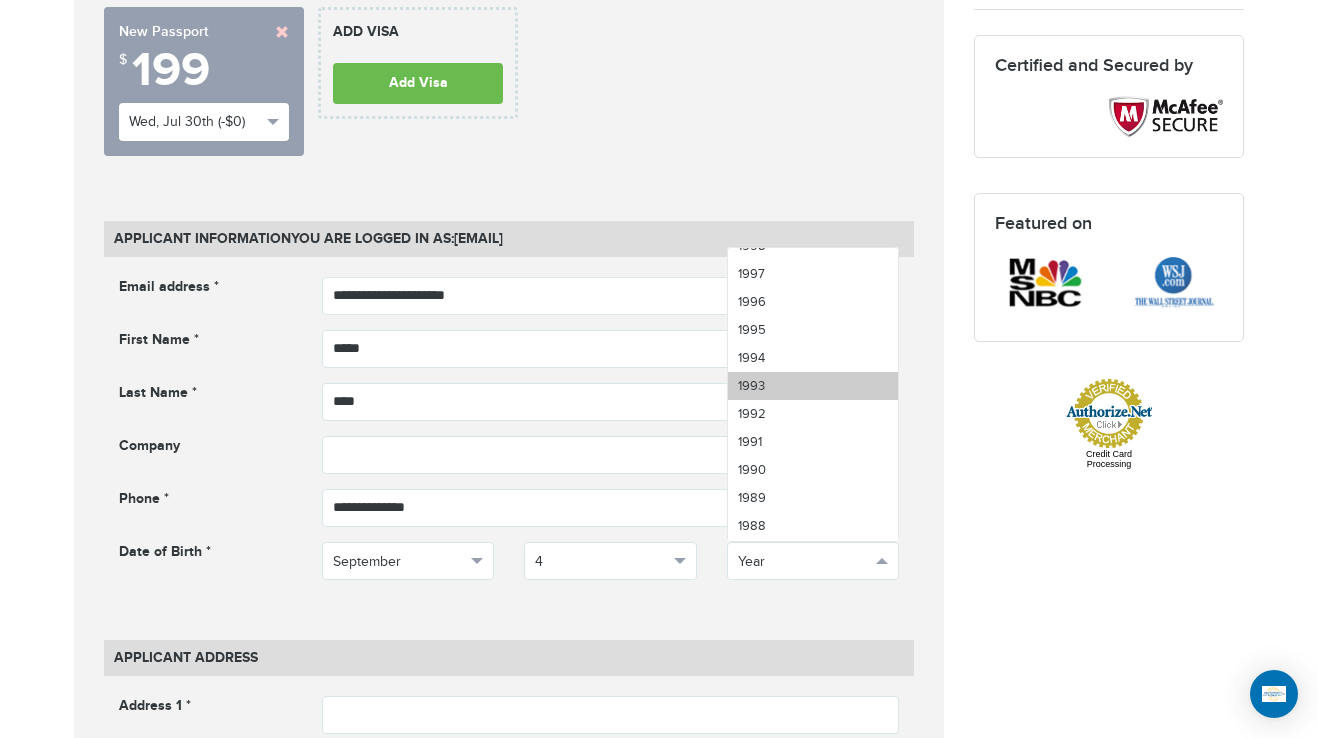 click on "1993" at bounding box center (751, 386) 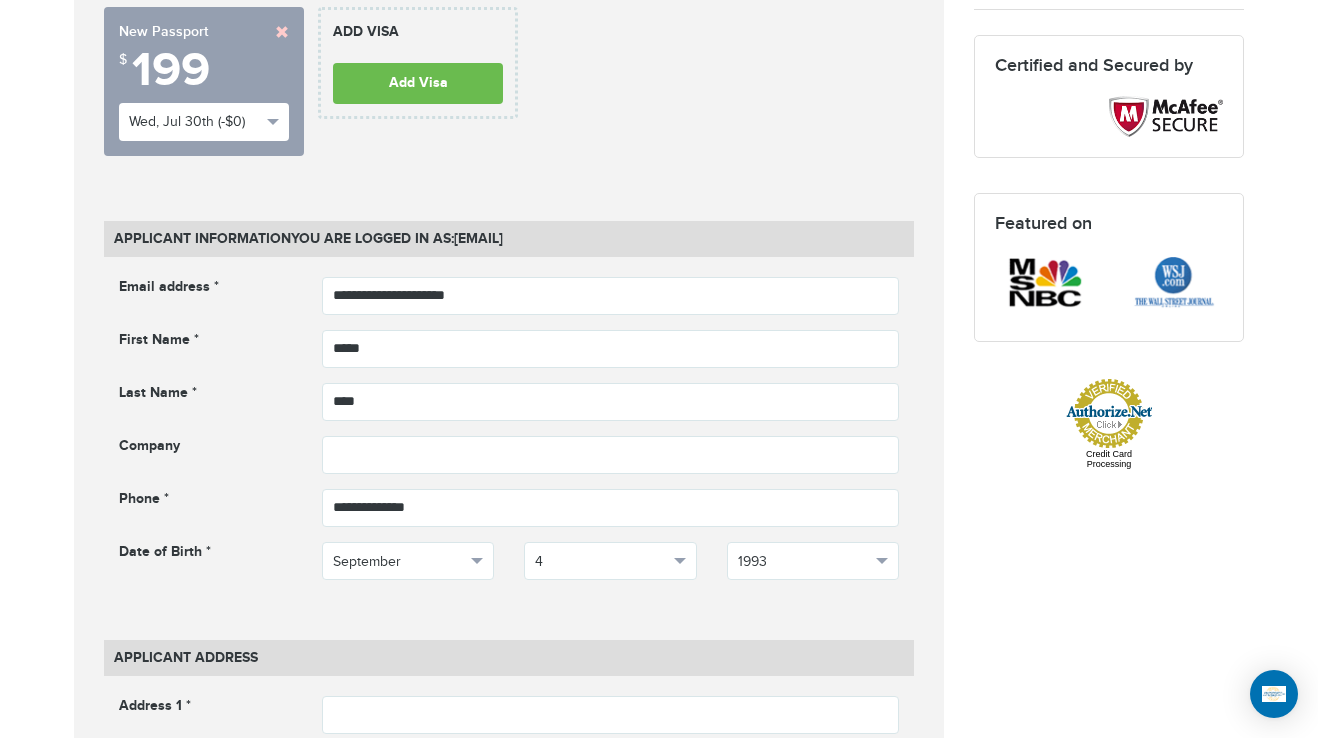 click on "**********" at bounding box center (659, 1070) 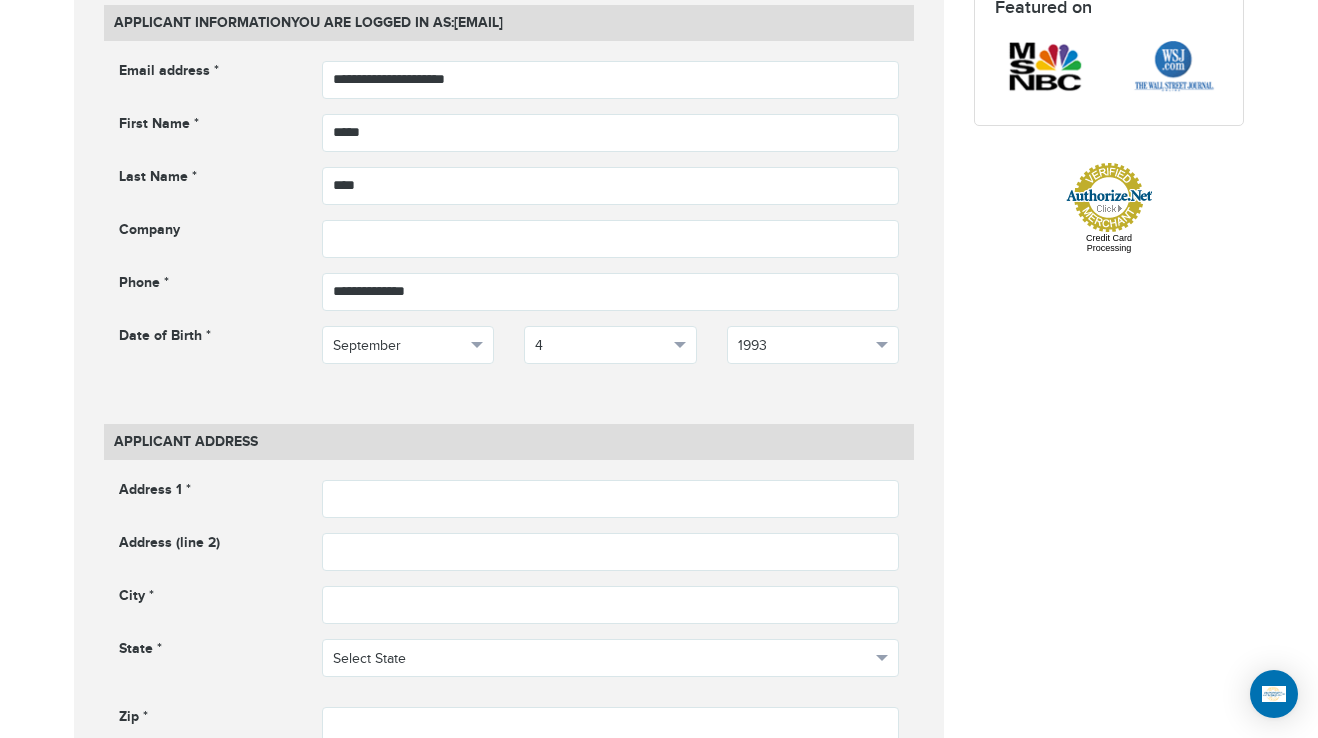 scroll, scrollTop: 1192, scrollLeft: 0, axis: vertical 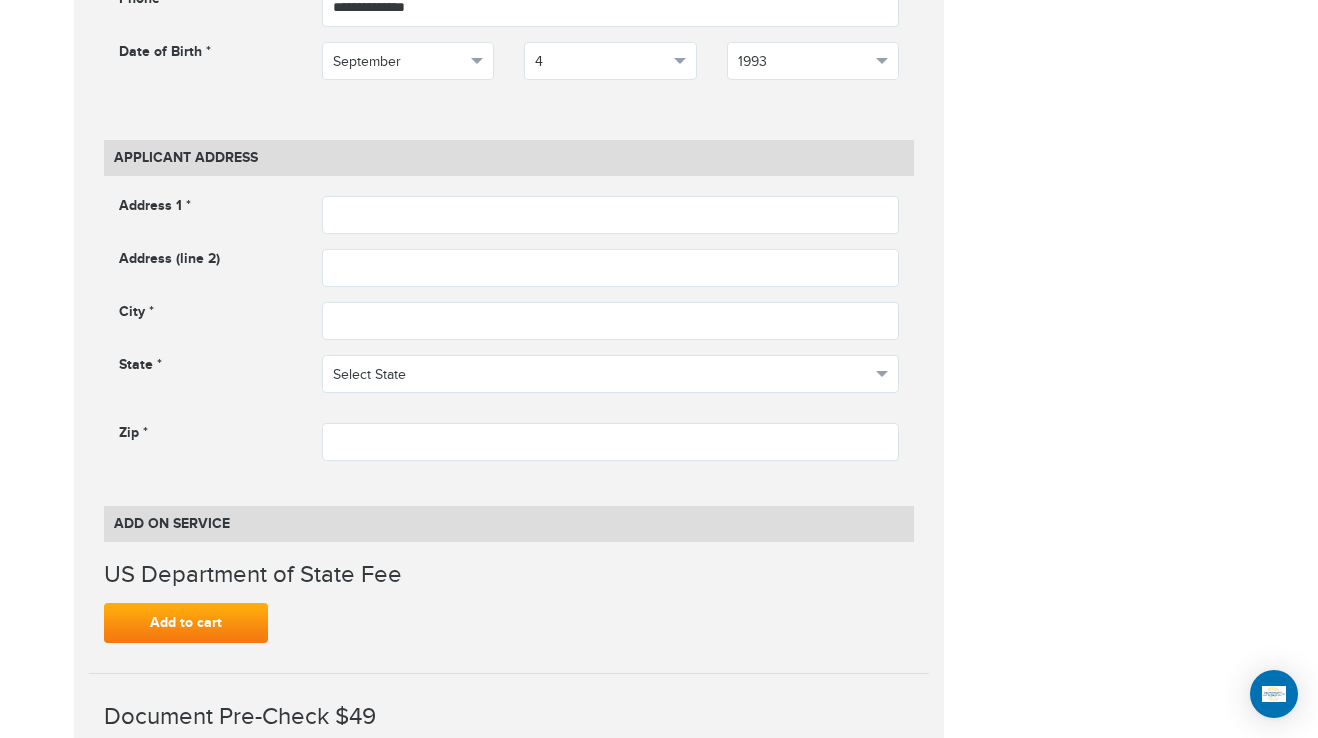 drag, startPoint x: 1165, startPoint y: 392, endPoint x: 1170, endPoint y: 418, distance: 26.476404 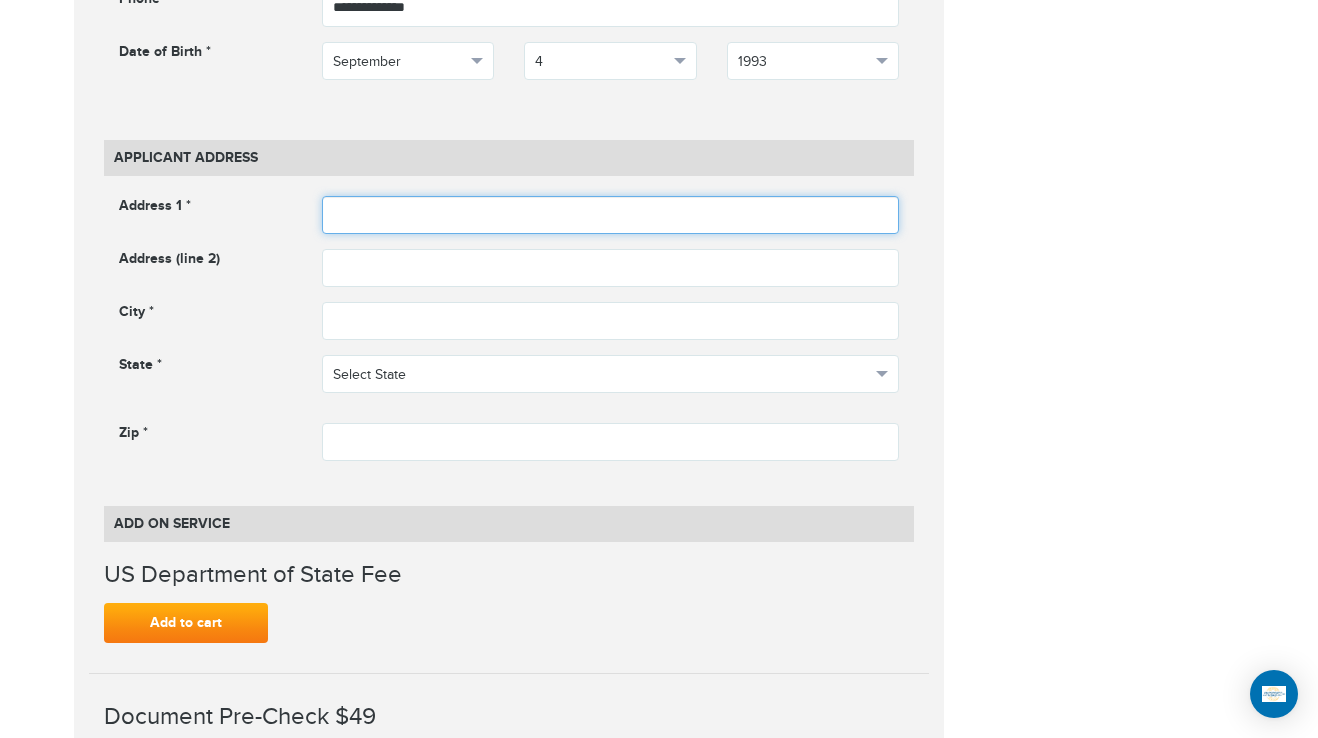 click at bounding box center [611, 215] 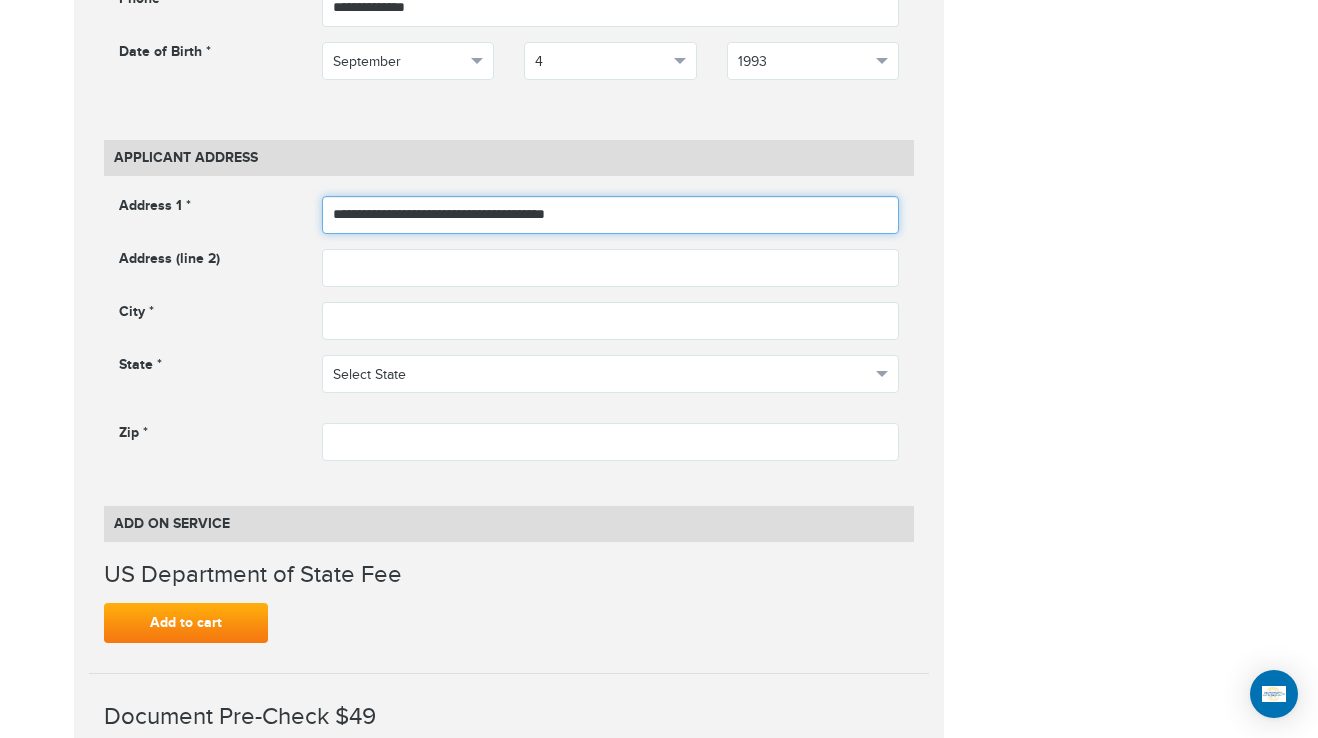 click on "**********" at bounding box center (611, 215) 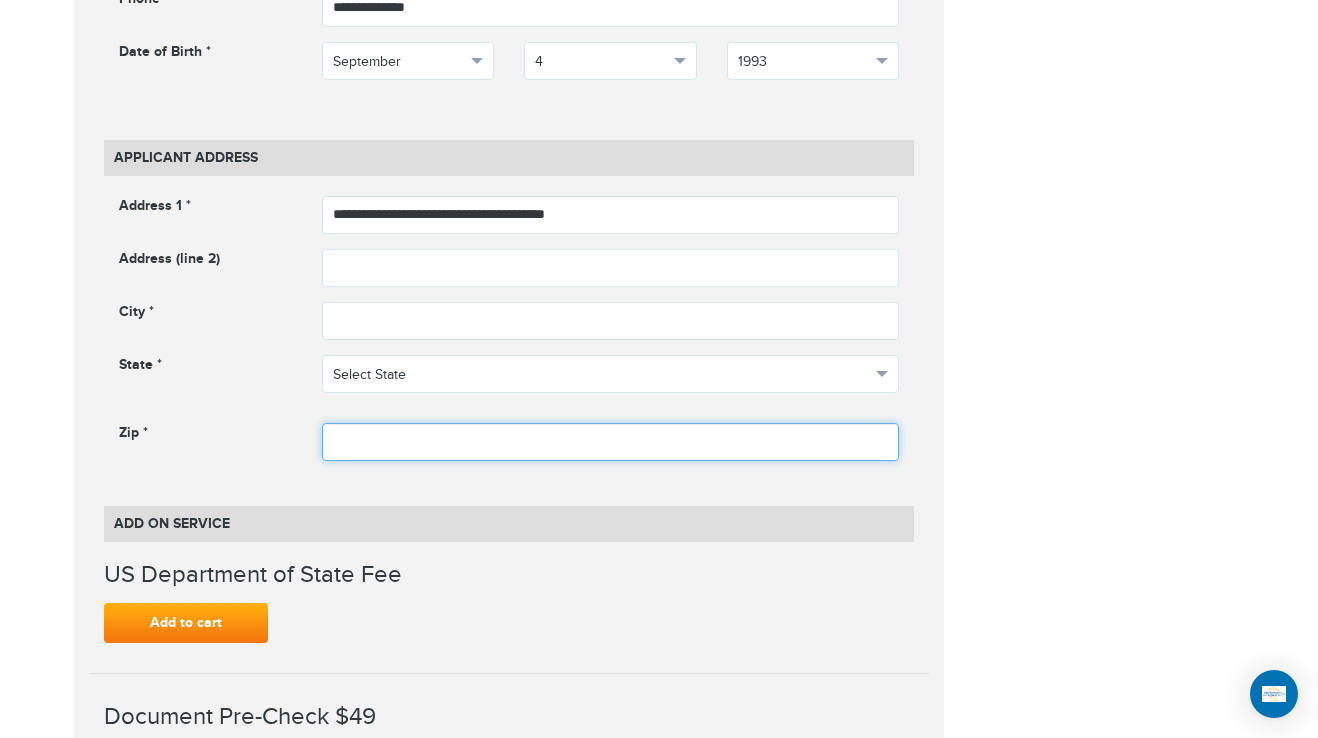 click at bounding box center [611, 442] 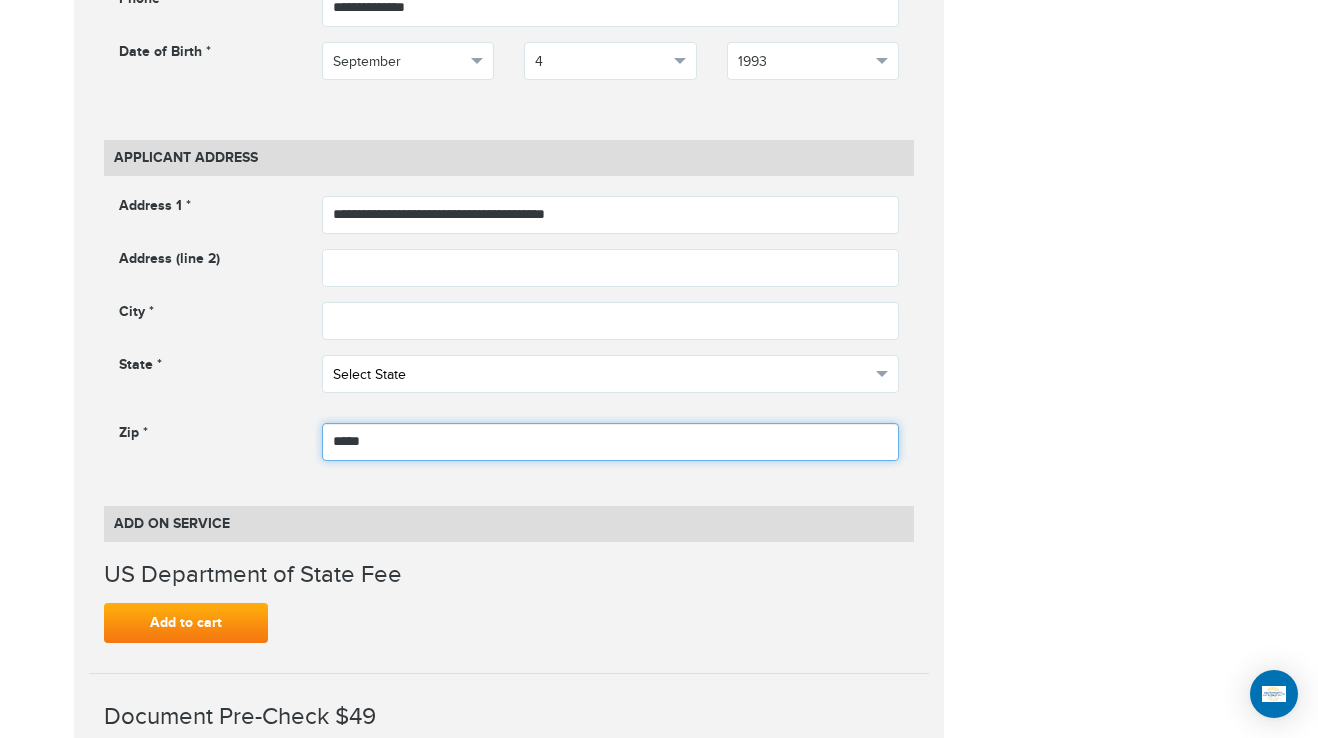 type on "*****" 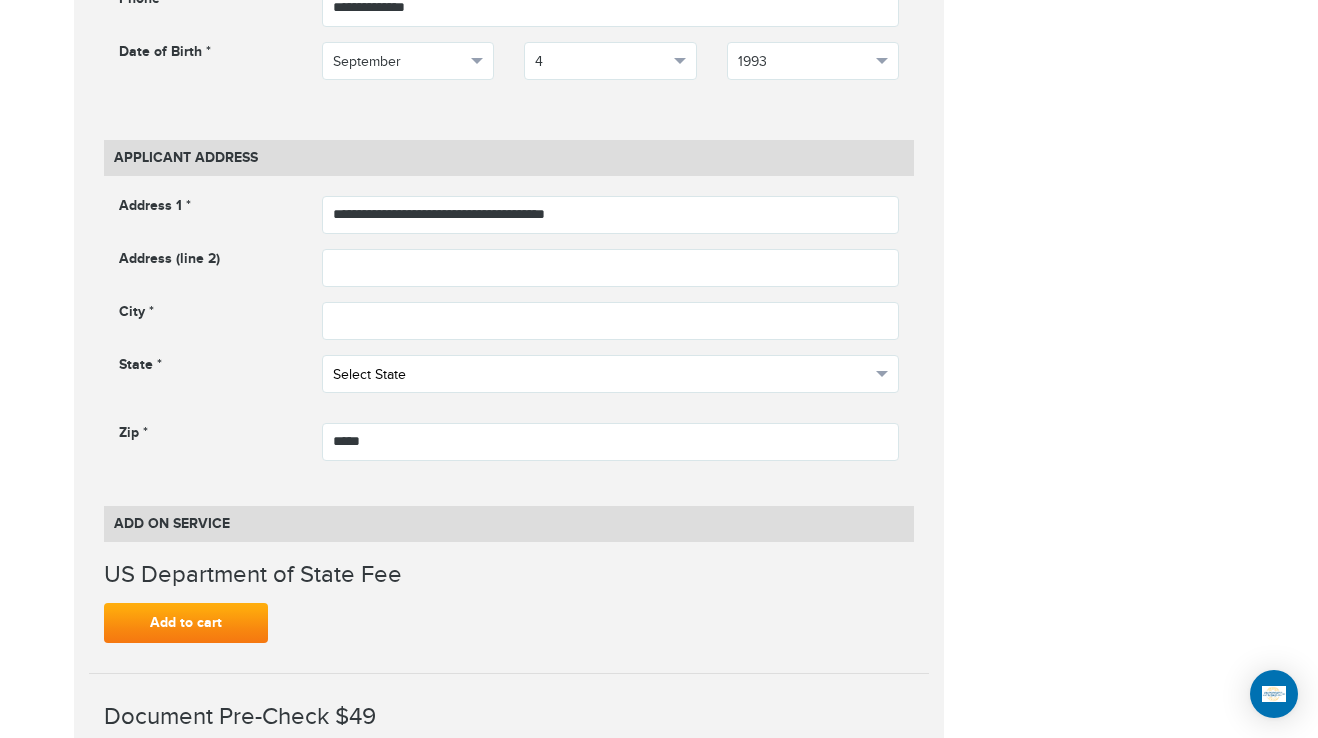 click on "Select State" at bounding box center [602, 375] 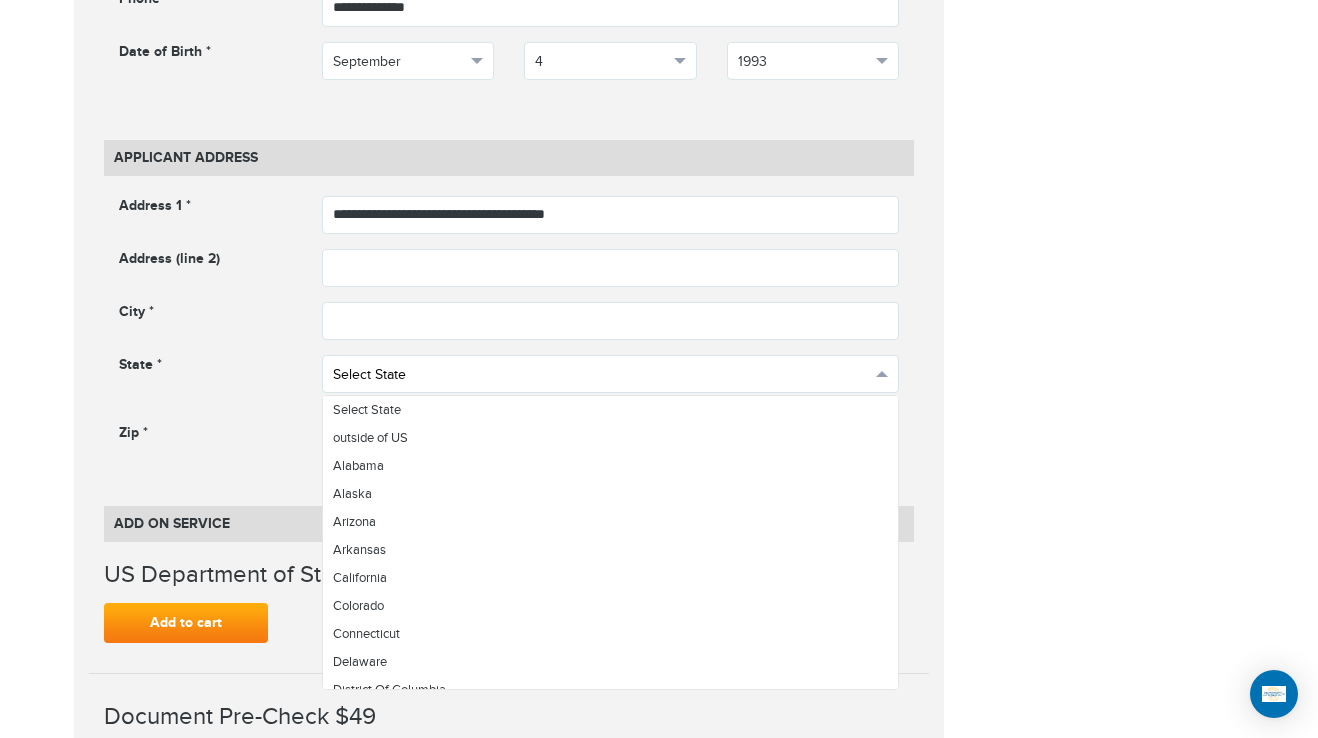 scroll, scrollTop: 1100, scrollLeft: 0, axis: vertical 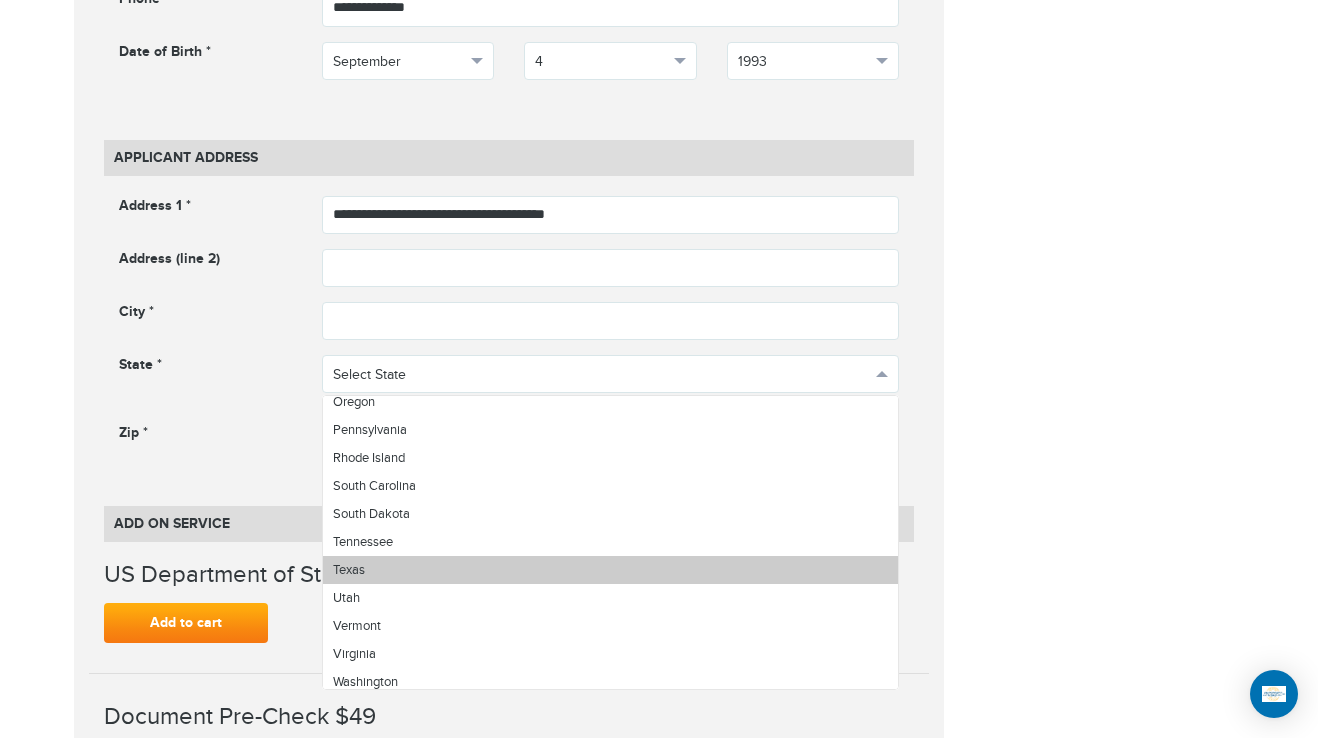 click on "Texas" at bounding box center [611, 570] 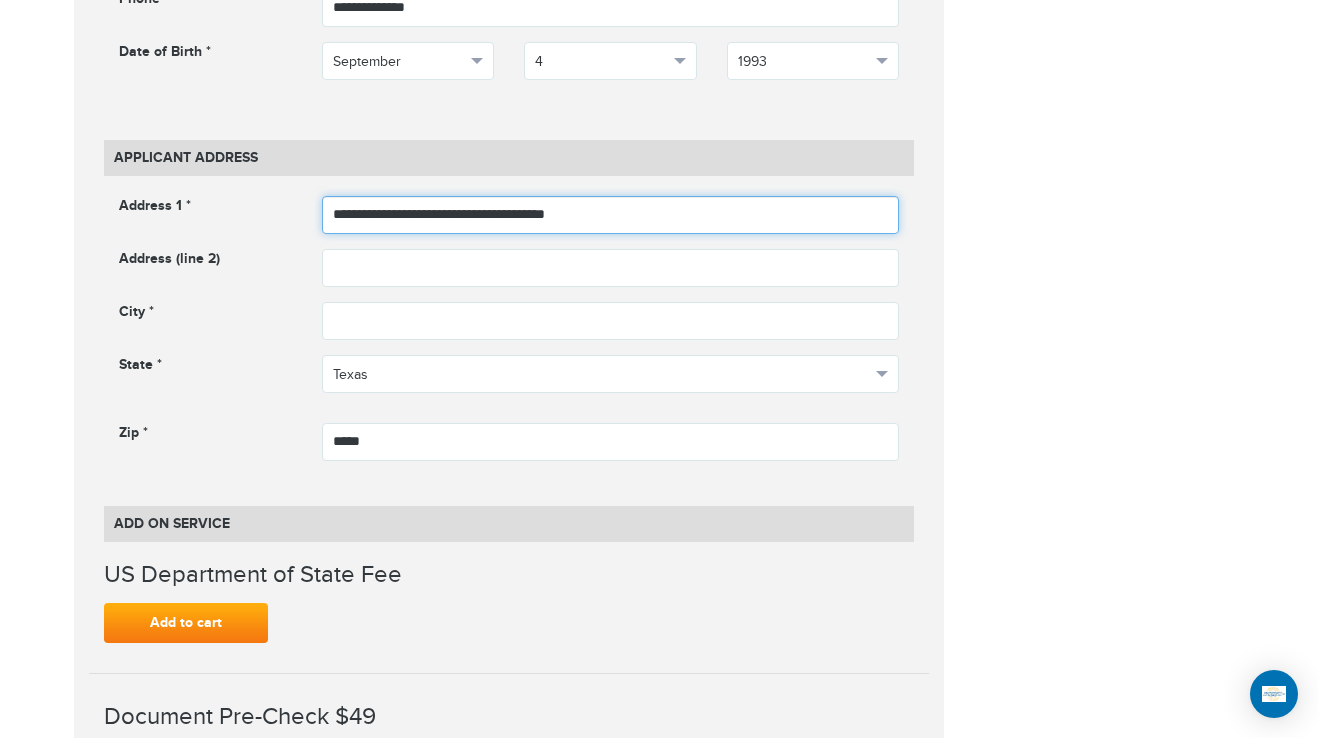 drag, startPoint x: 536, startPoint y: 211, endPoint x: 499, endPoint y: 216, distance: 37.336308 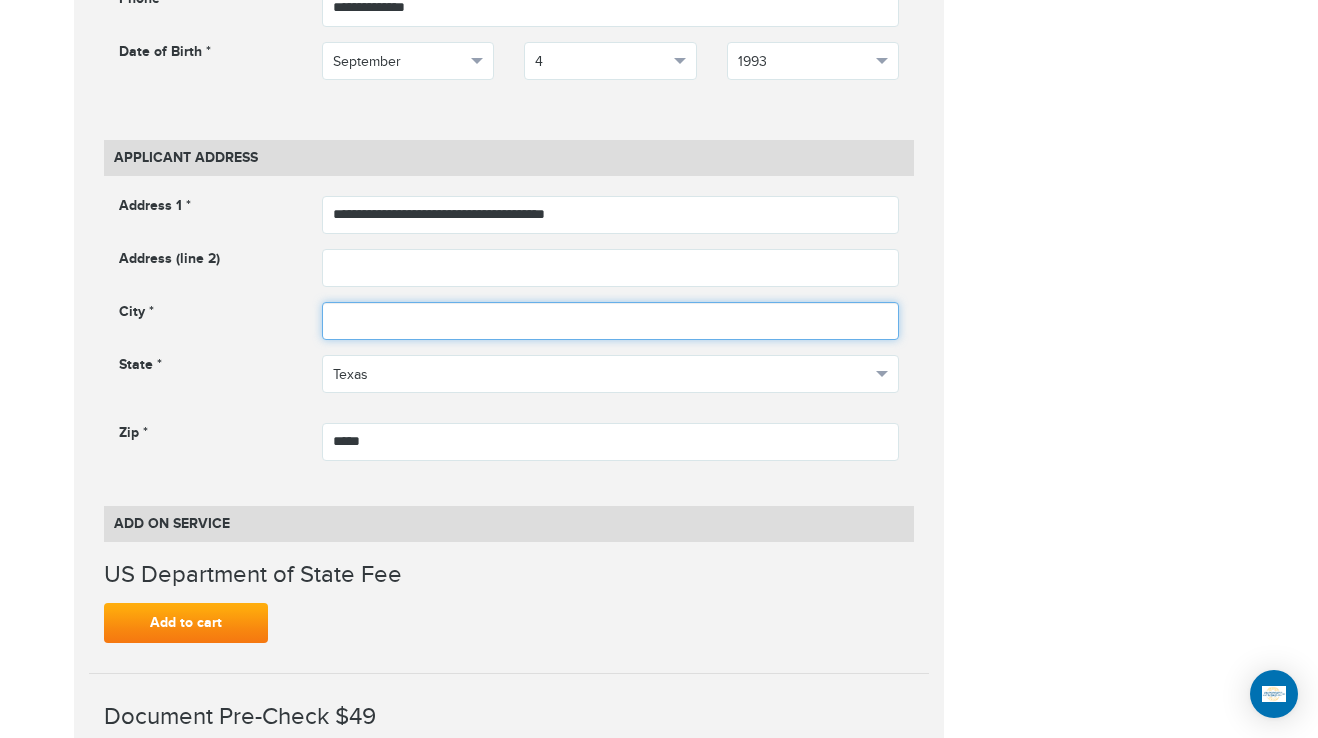 click at bounding box center (611, 321) 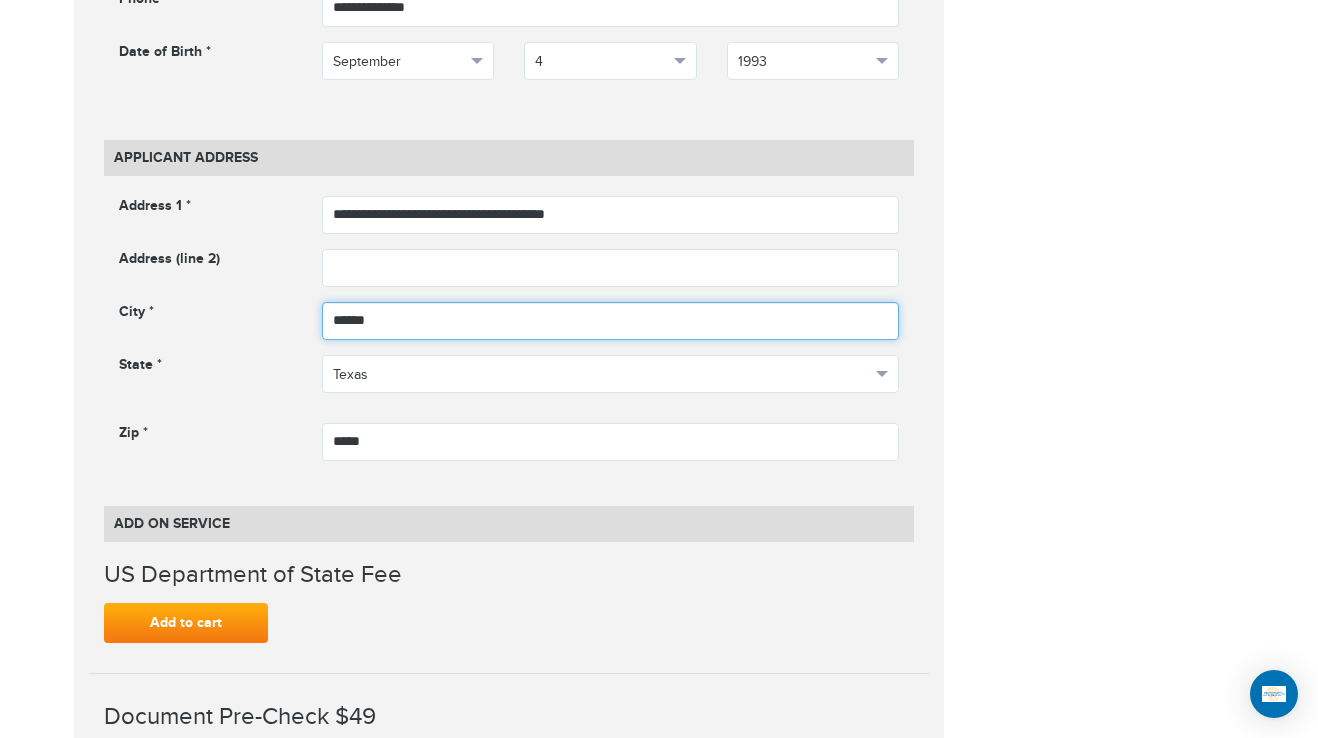 type on "******" 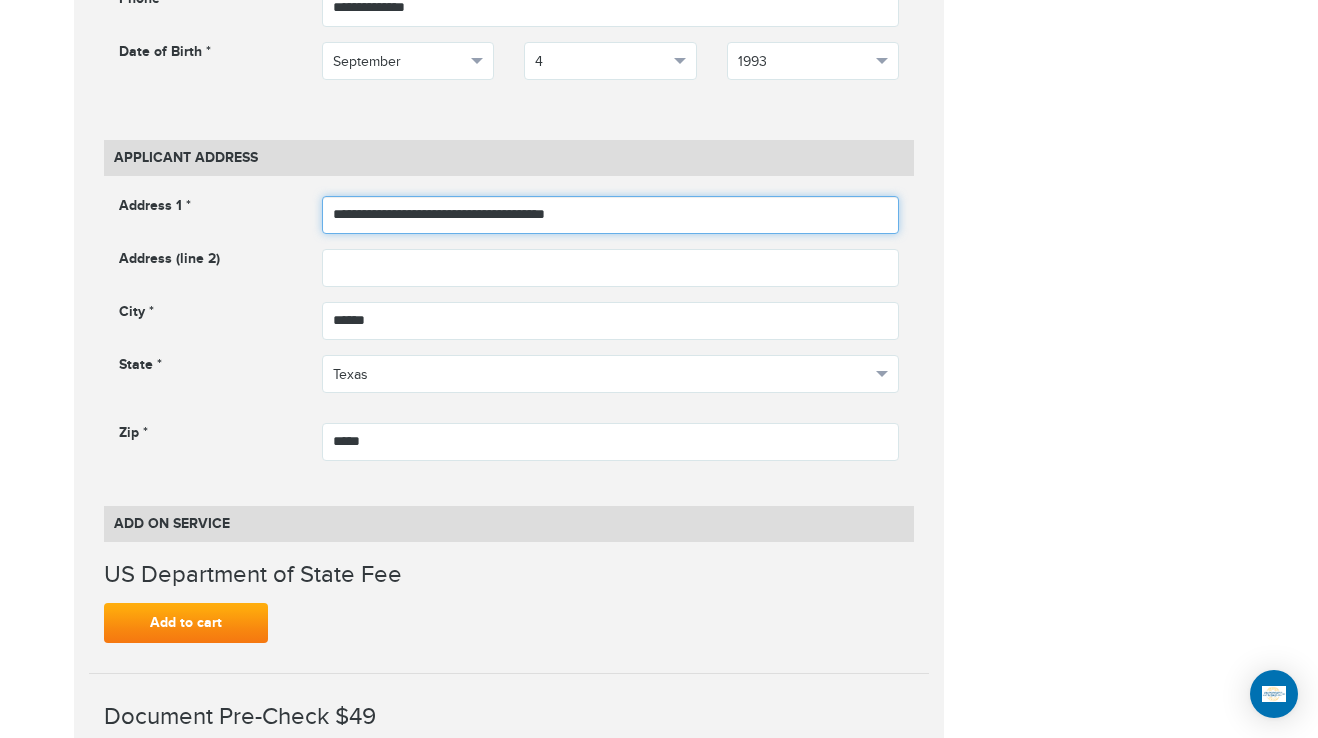 drag, startPoint x: 636, startPoint y: 216, endPoint x: 502, endPoint y: 214, distance: 134.01492 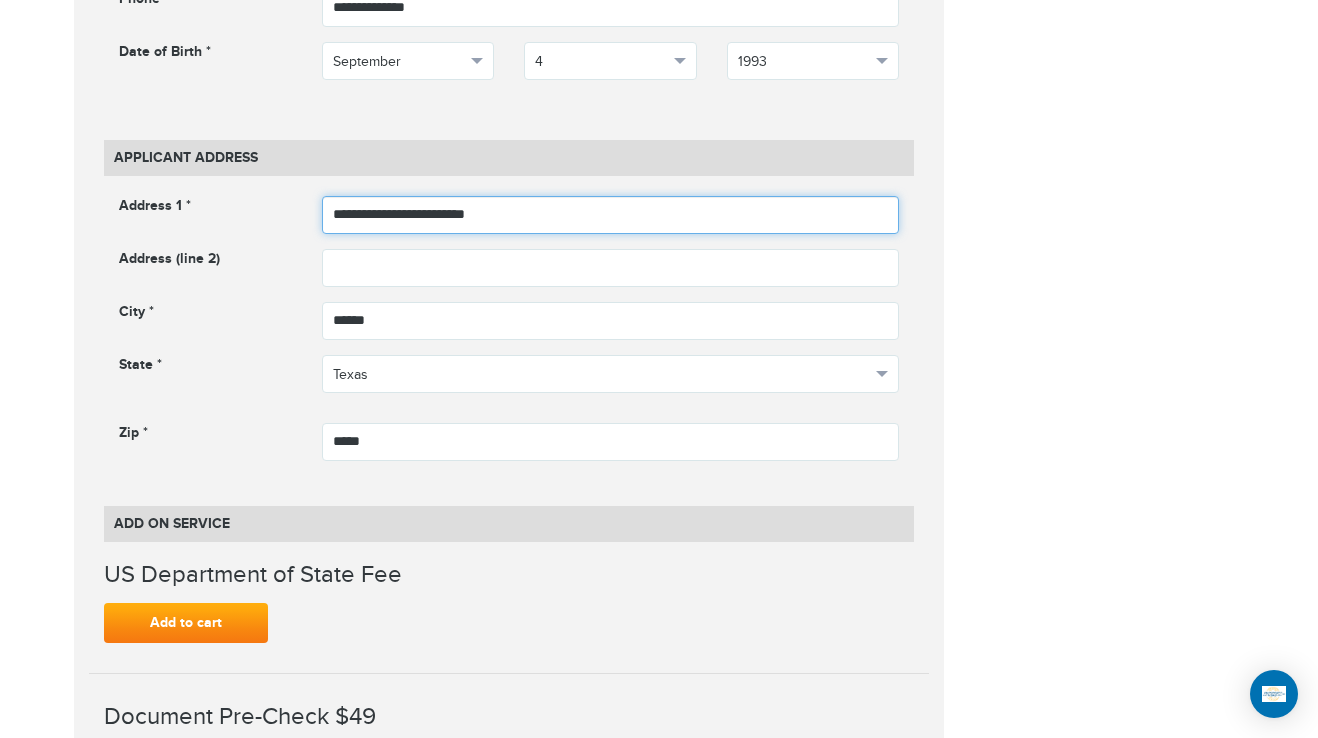 type on "**********" 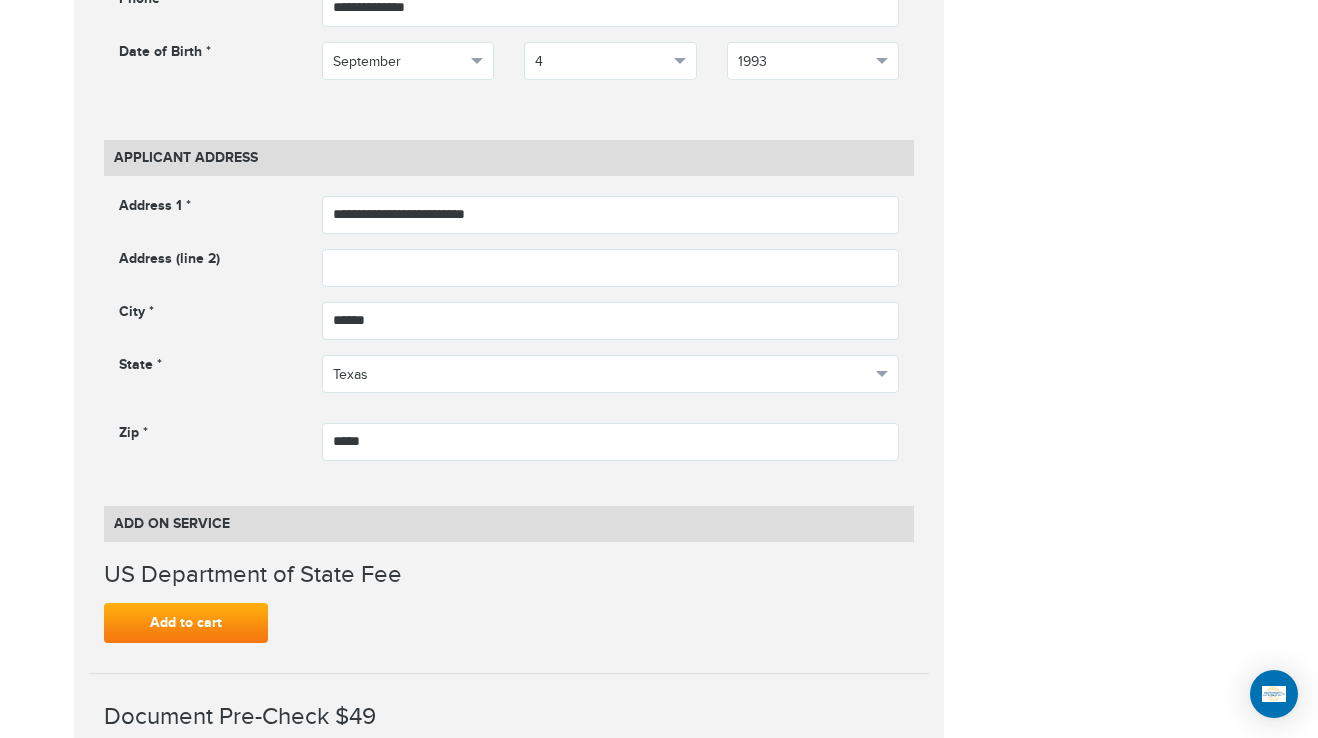 click on "**********" at bounding box center (509, 570) 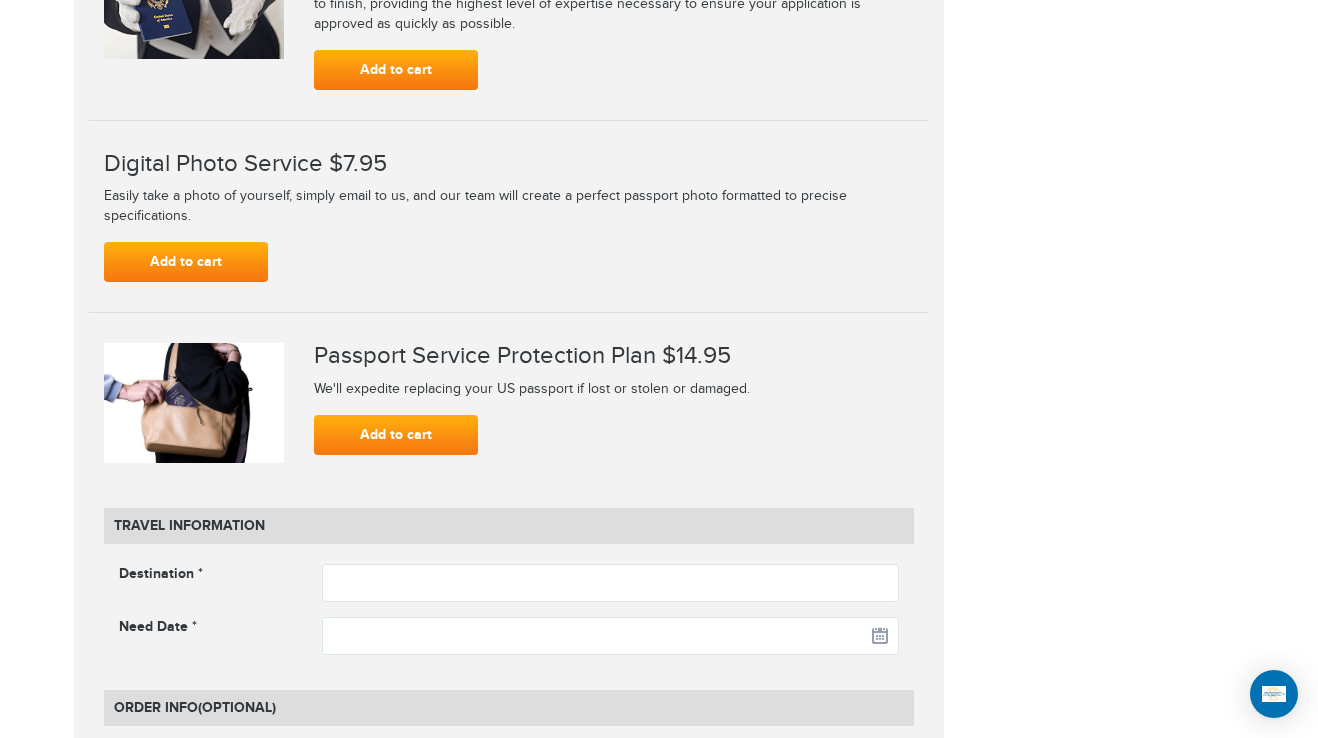 scroll, scrollTop: 2292, scrollLeft: 0, axis: vertical 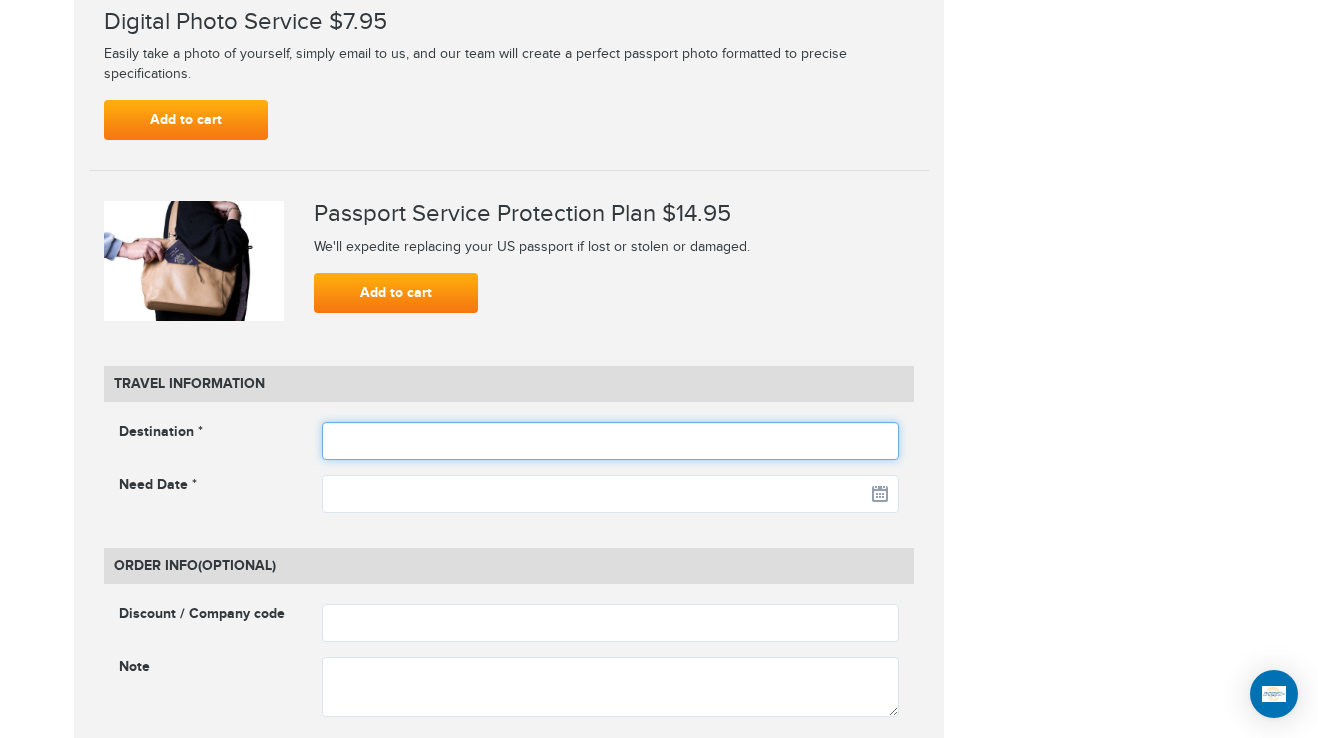 click at bounding box center [611, 441] 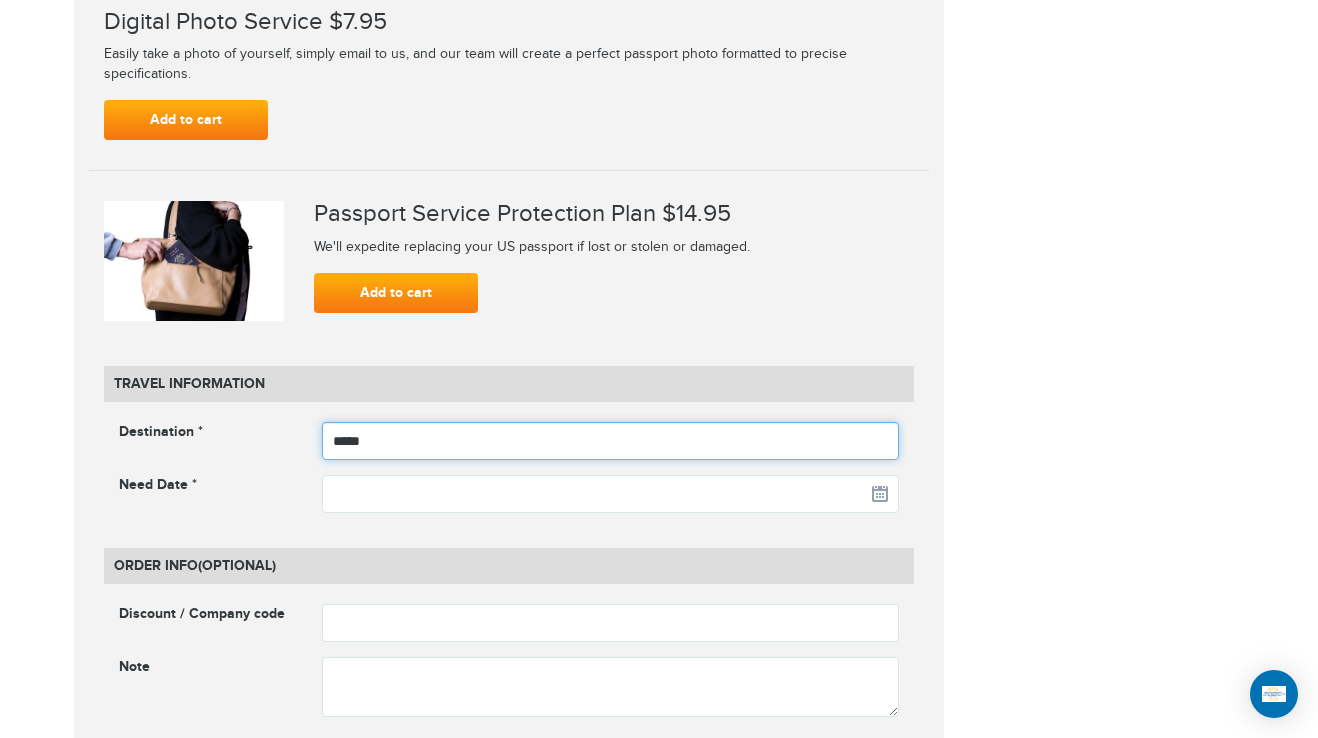 type on "**********" 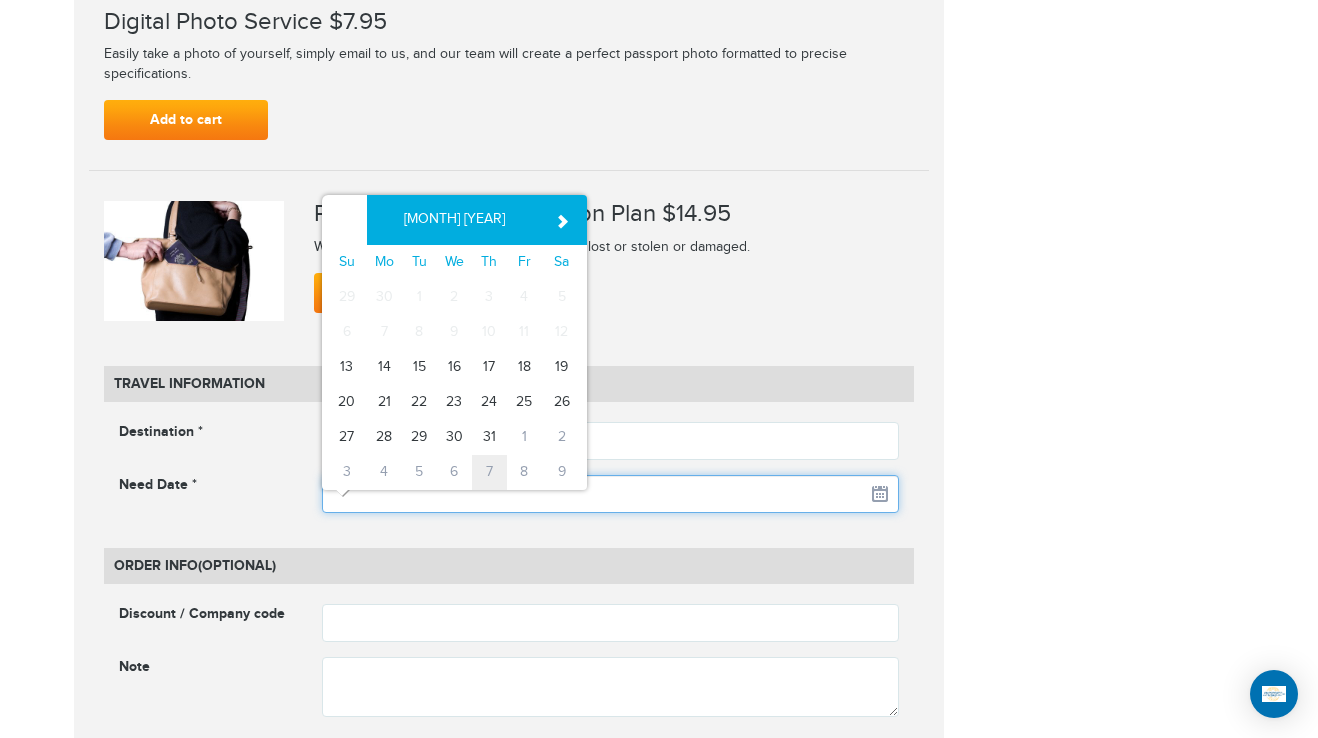 click on "720-764-9321
Passports & Visas.com
Hello, MJ Adante
Passports
Passport Renewal
New Passport
Second Passport
Passport Name Change
Lost Passport
Child Passport
US Passport FAQ About" at bounding box center [659, -1923] 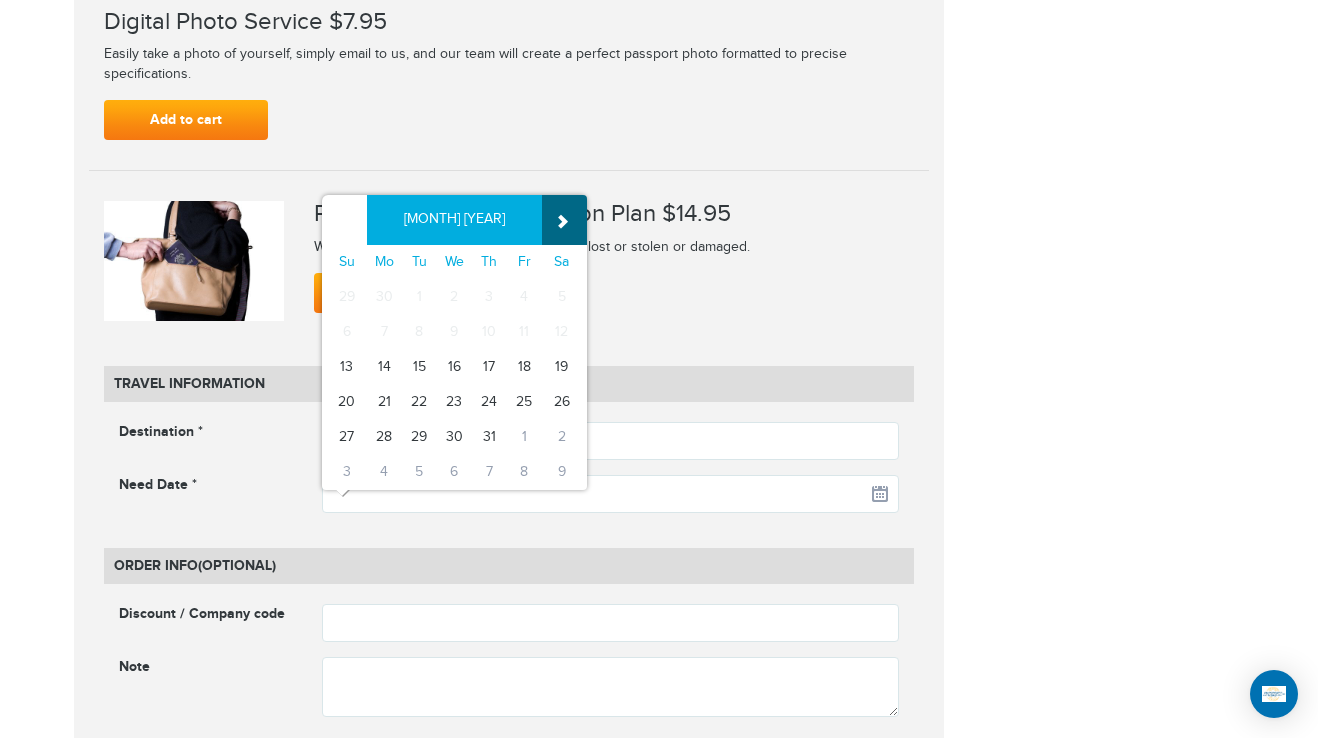 click on "»" at bounding box center [564, 220] 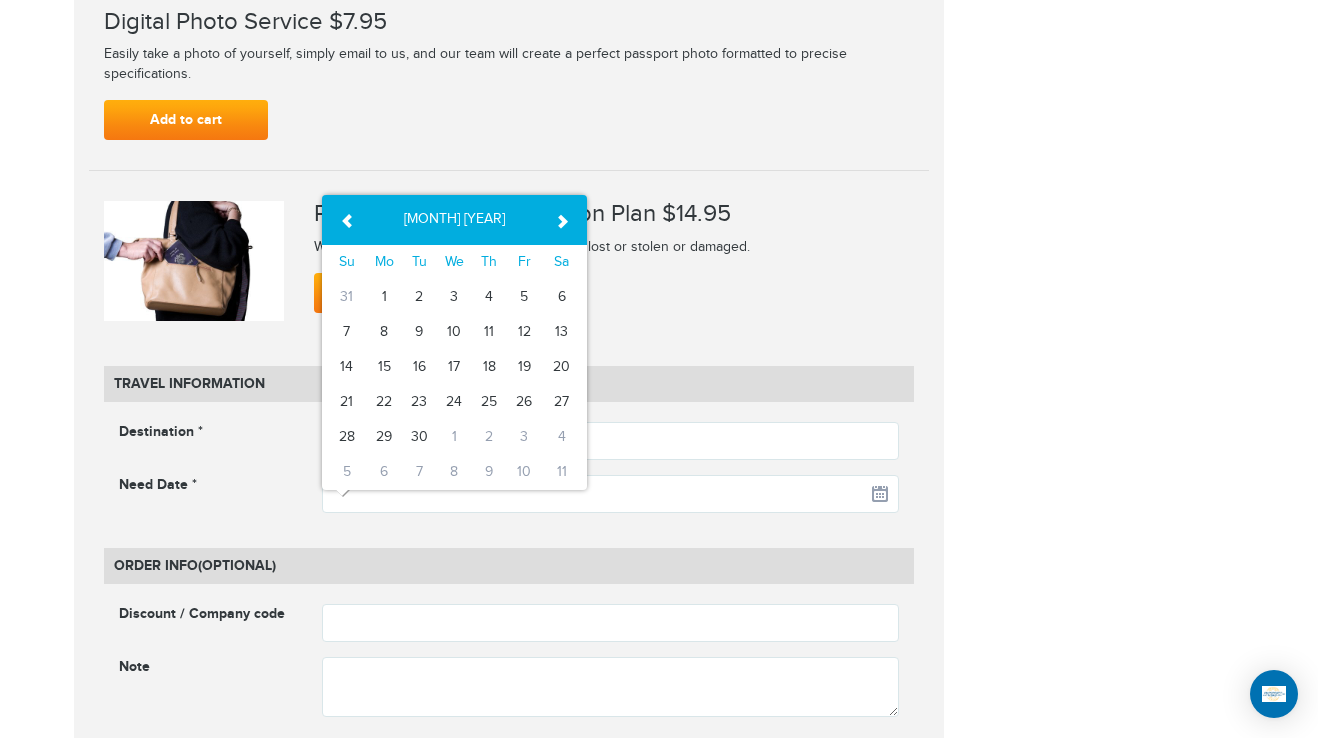 click on "»" at bounding box center (564, 220) 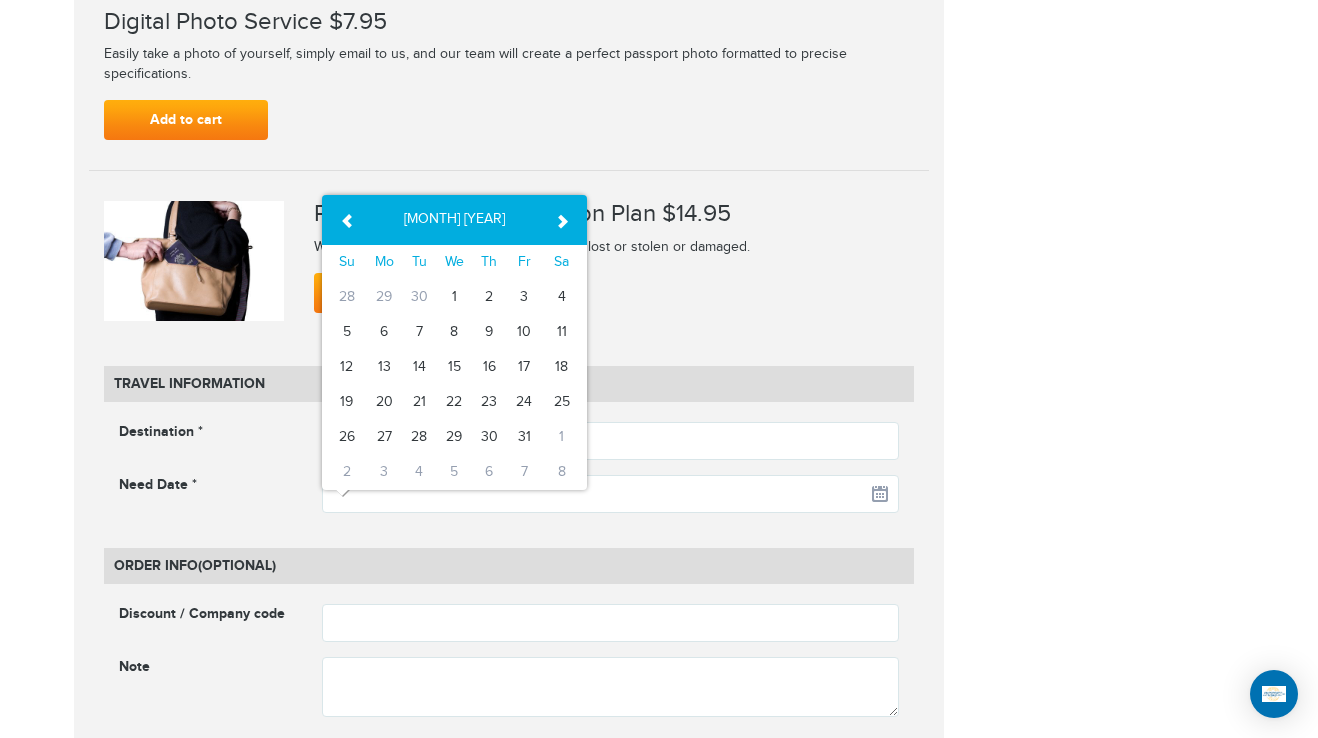drag, startPoint x: 463, startPoint y: 306, endPoint x: 510, endPoint y: 331, distance: 53.235325 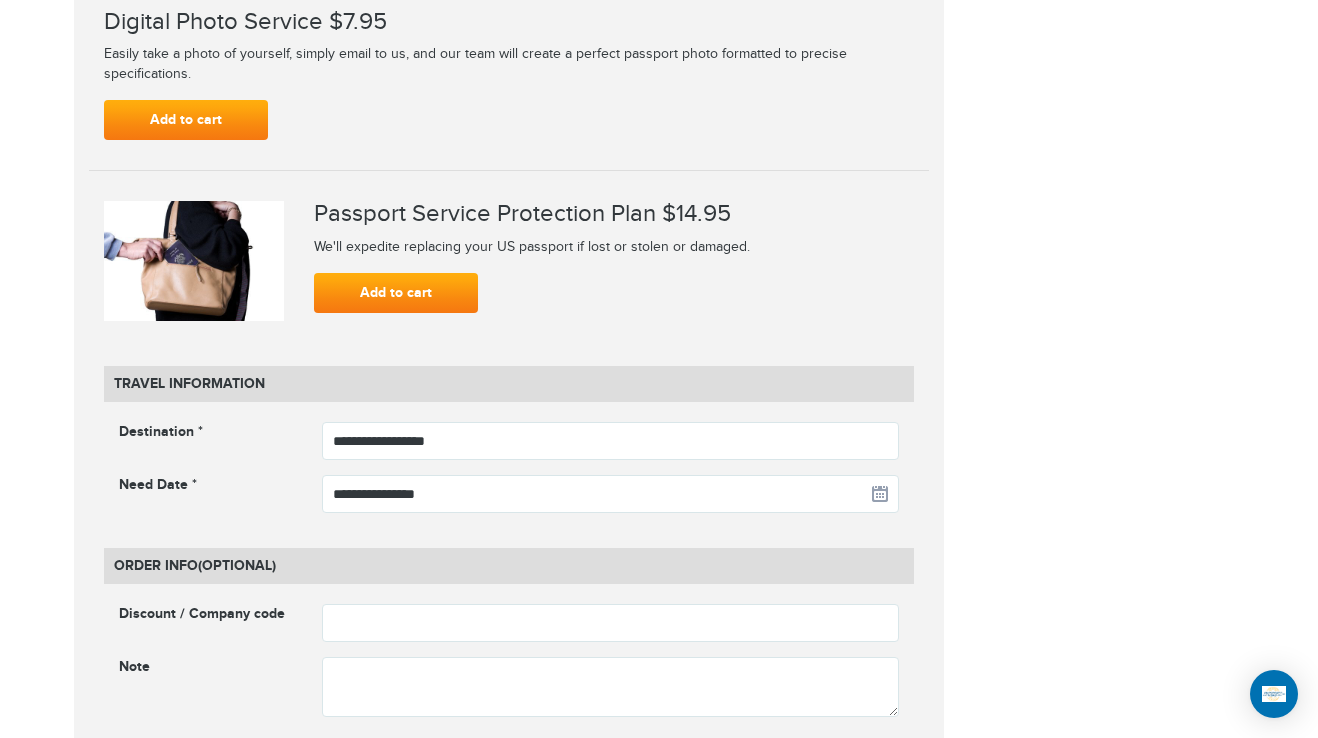 click on "**********" at bounding box center [659, -530] 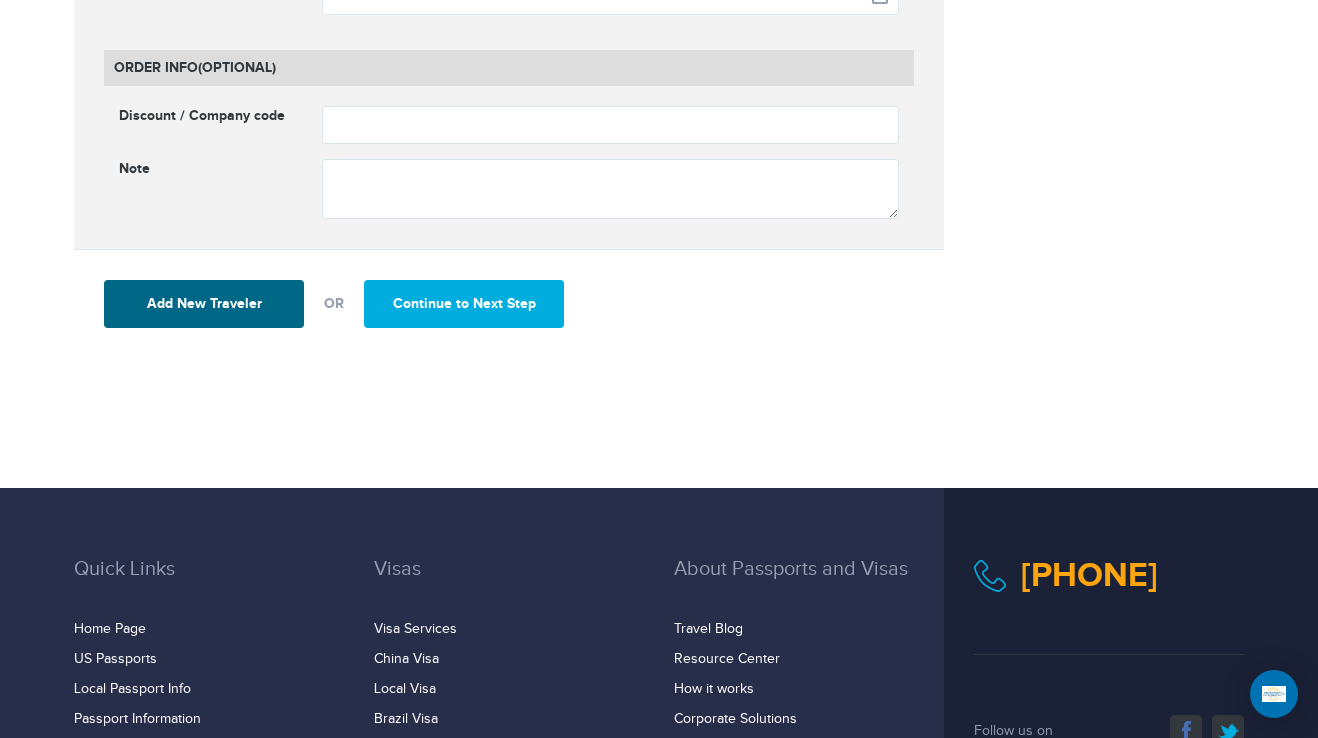 scroll, scrollTop: 2692, scrollLeft: 0, axis: vertical 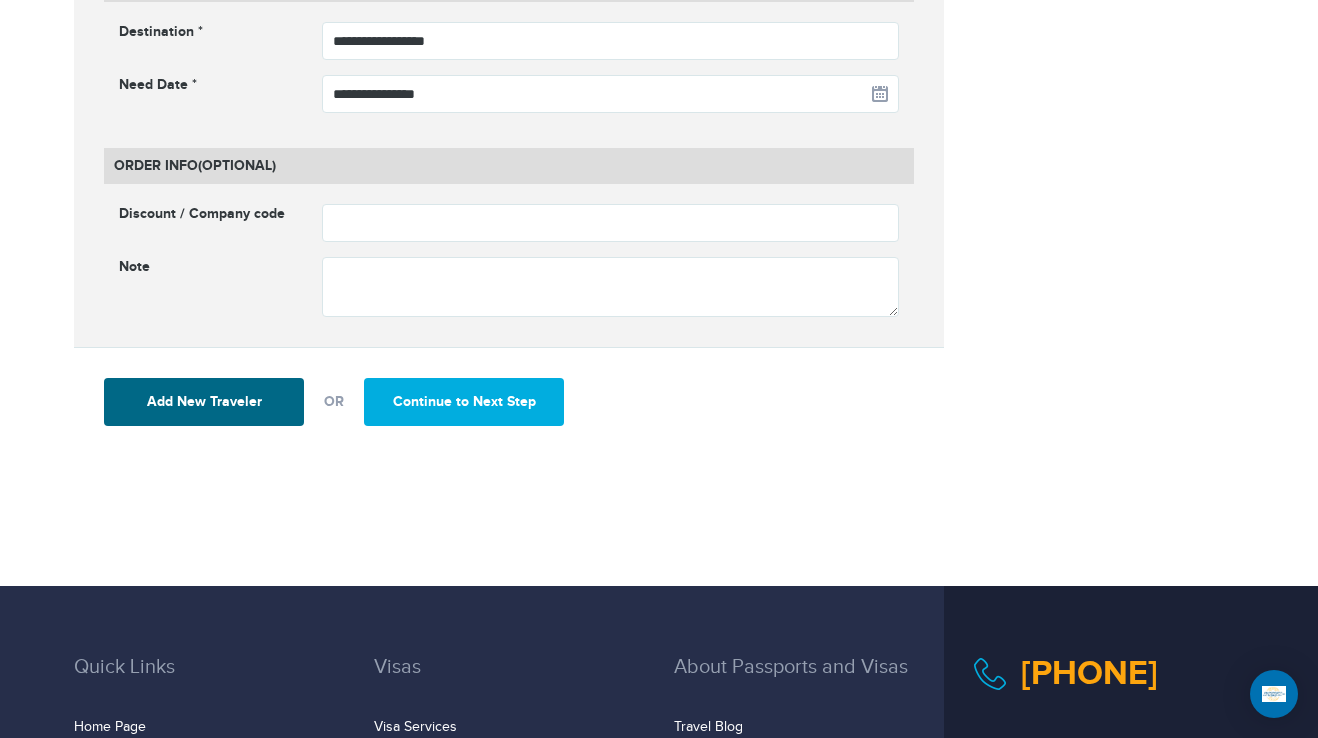 click on "Order Info  (Optional)
Discount / Company code
Note" at bounding box center (509, 230) 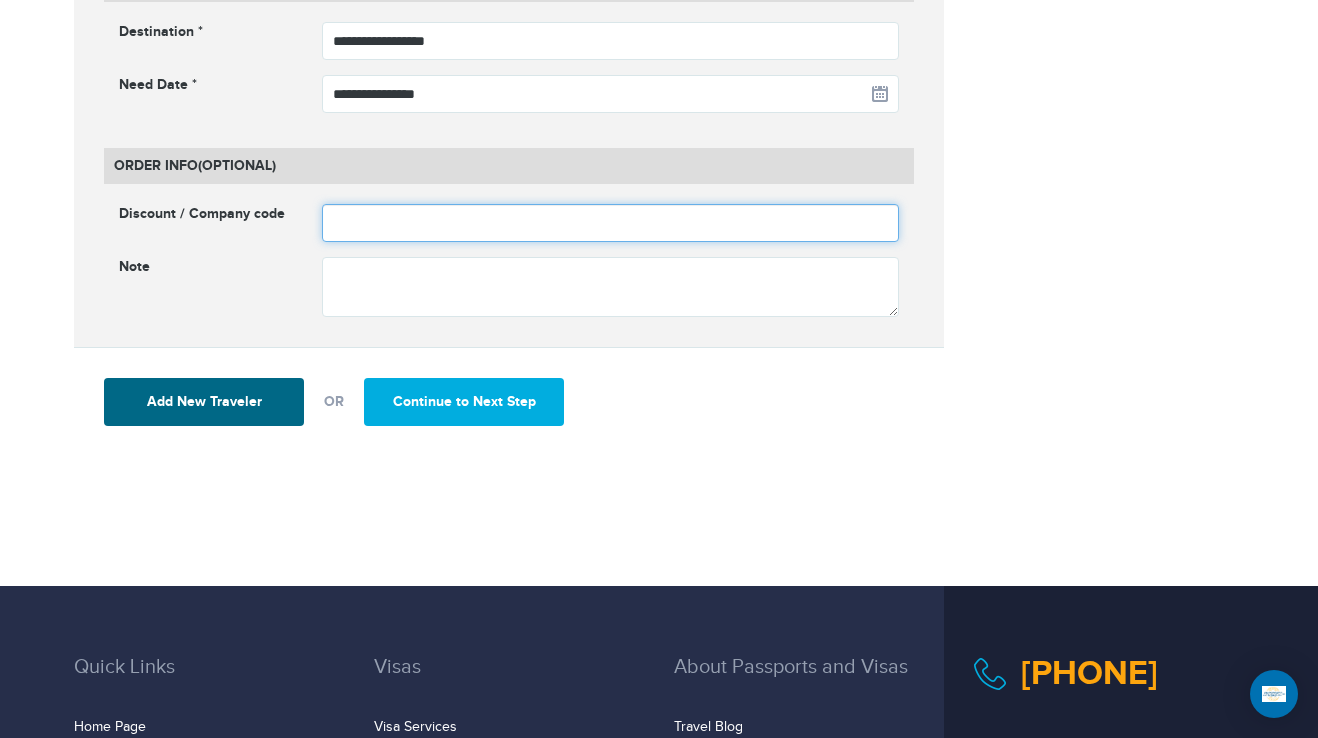 click at bounding box center [611, 223] 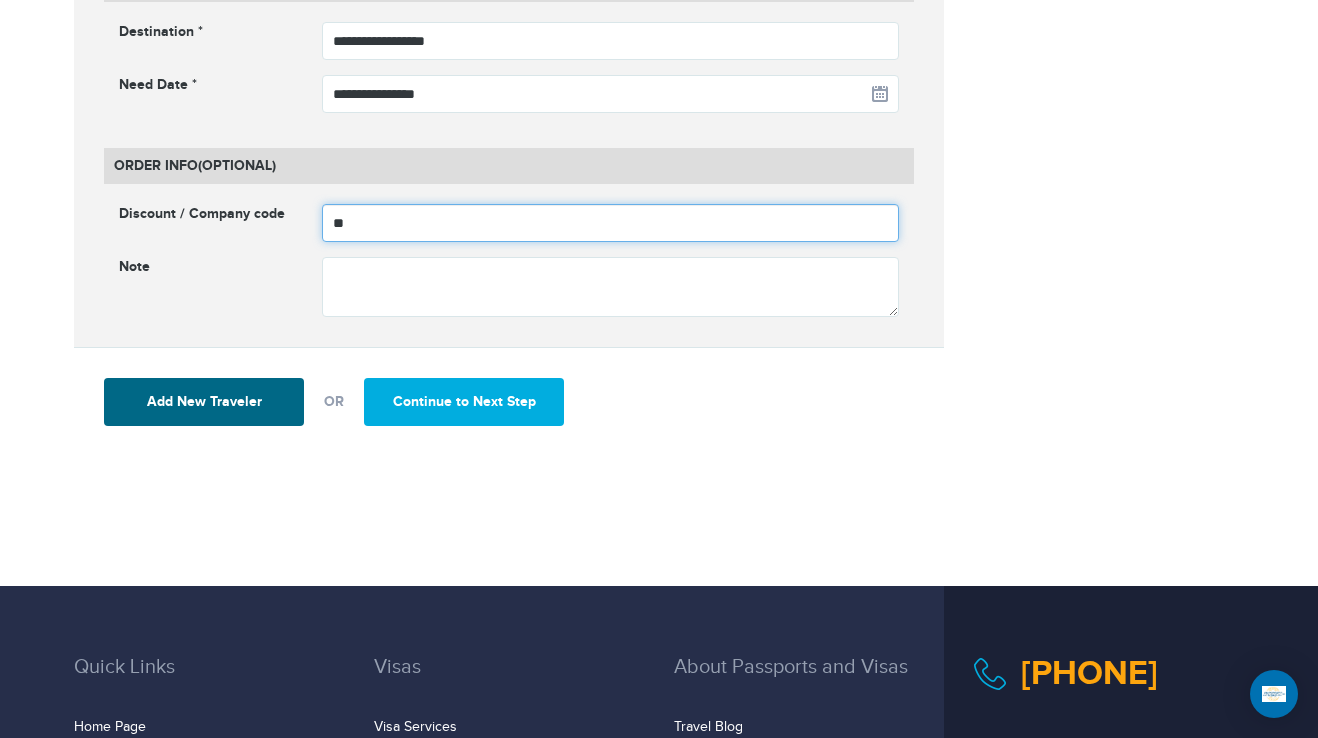 type on "**" 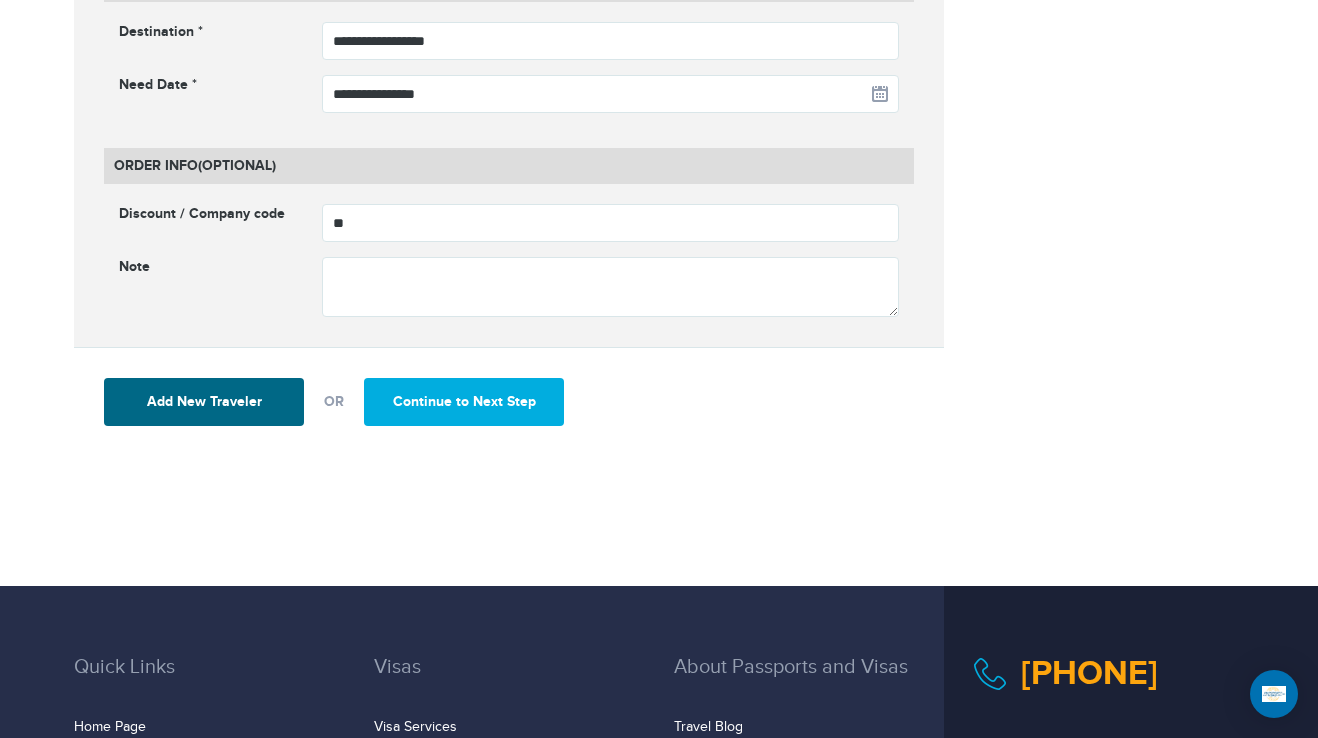 click on "Add New Traveler
OR
Continue to Next Step" at bounding box center [509, 401] 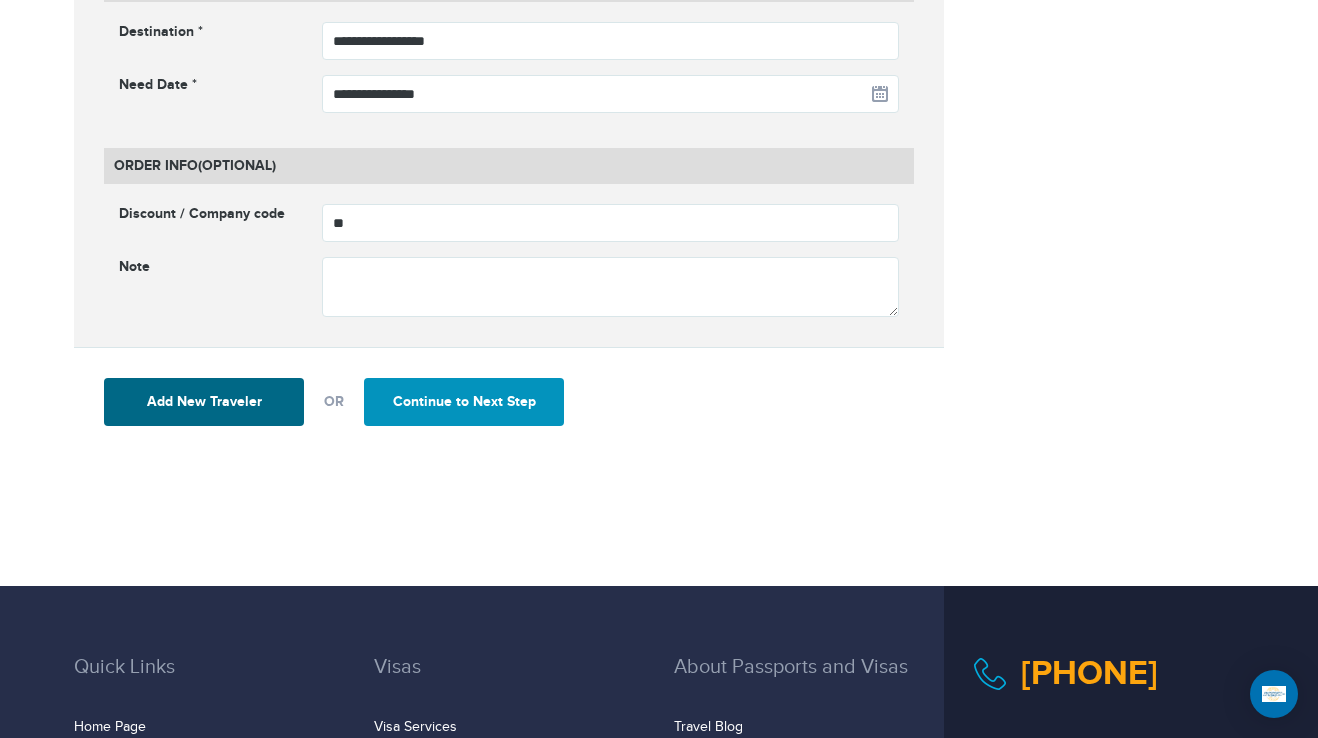 click on "Continue to Next Step" at bounding box center [464, 402] 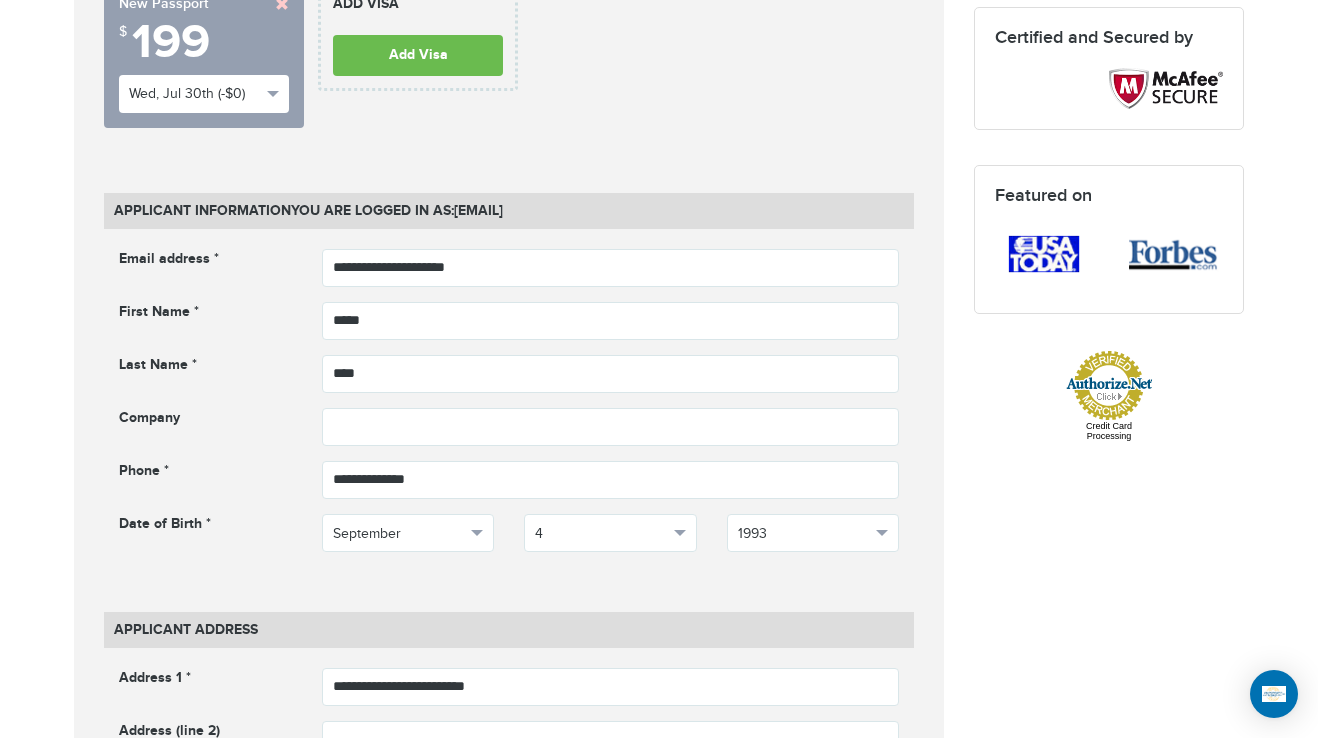 scroll, scrollTop: 292, scrollLeft: 0, axis: vertical 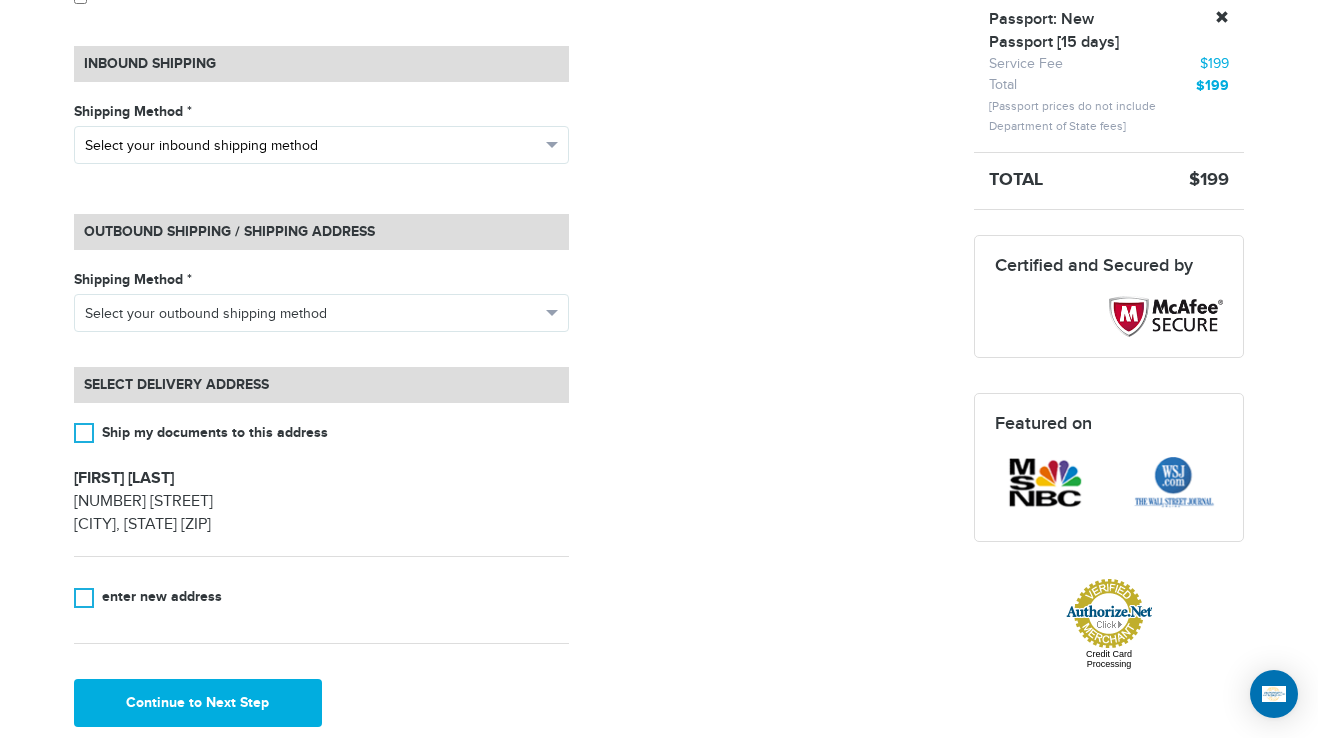 click on "Select your inbound shipping method" at bounding box center (312, 146) 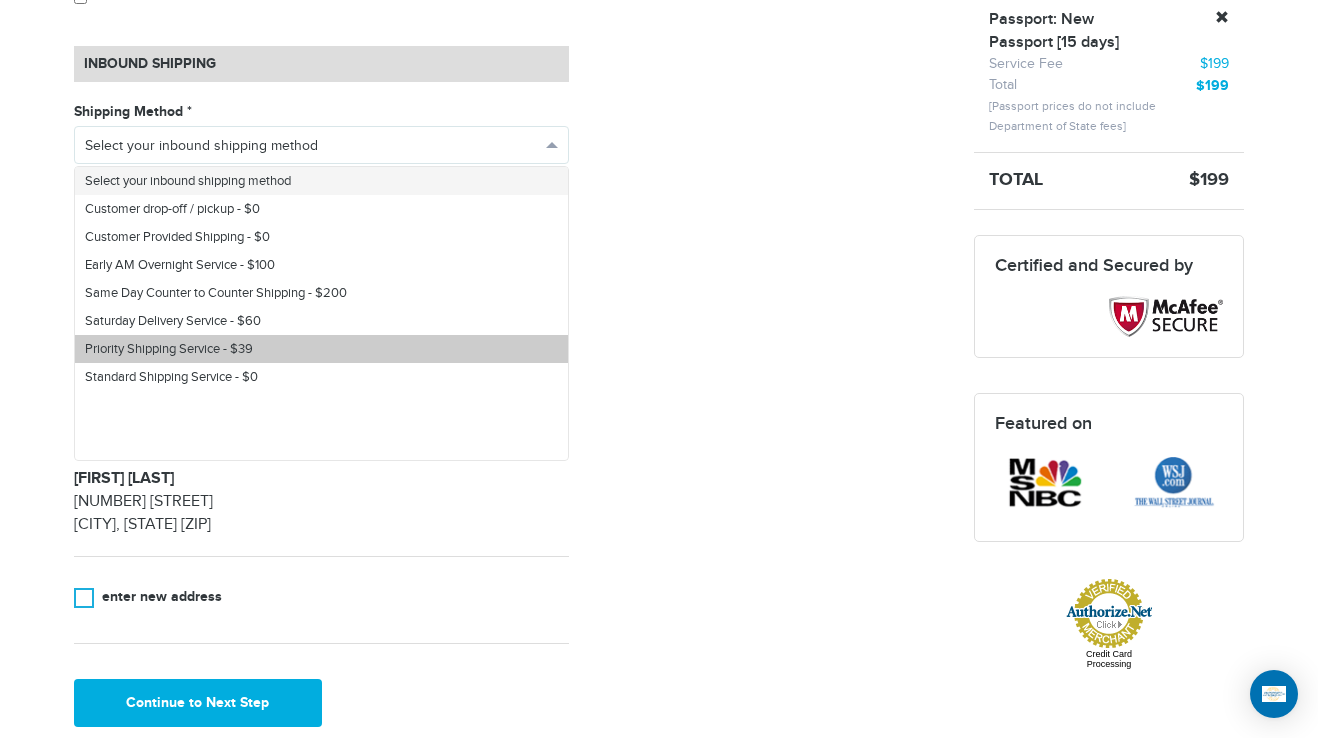 scroll, scrollTop: 0, scrollLeft: 0, axis: both 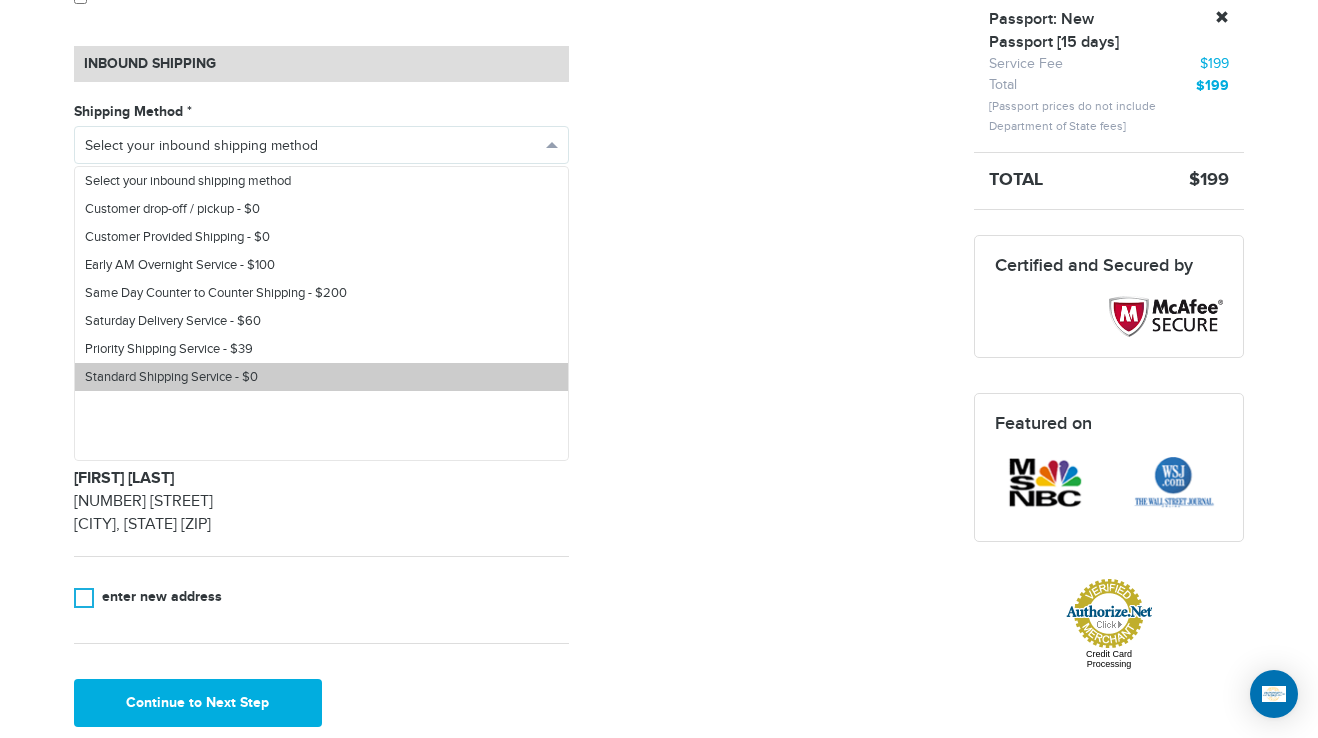 click on "Standard Shipping Service - $0" at bounding box center [321, 377] 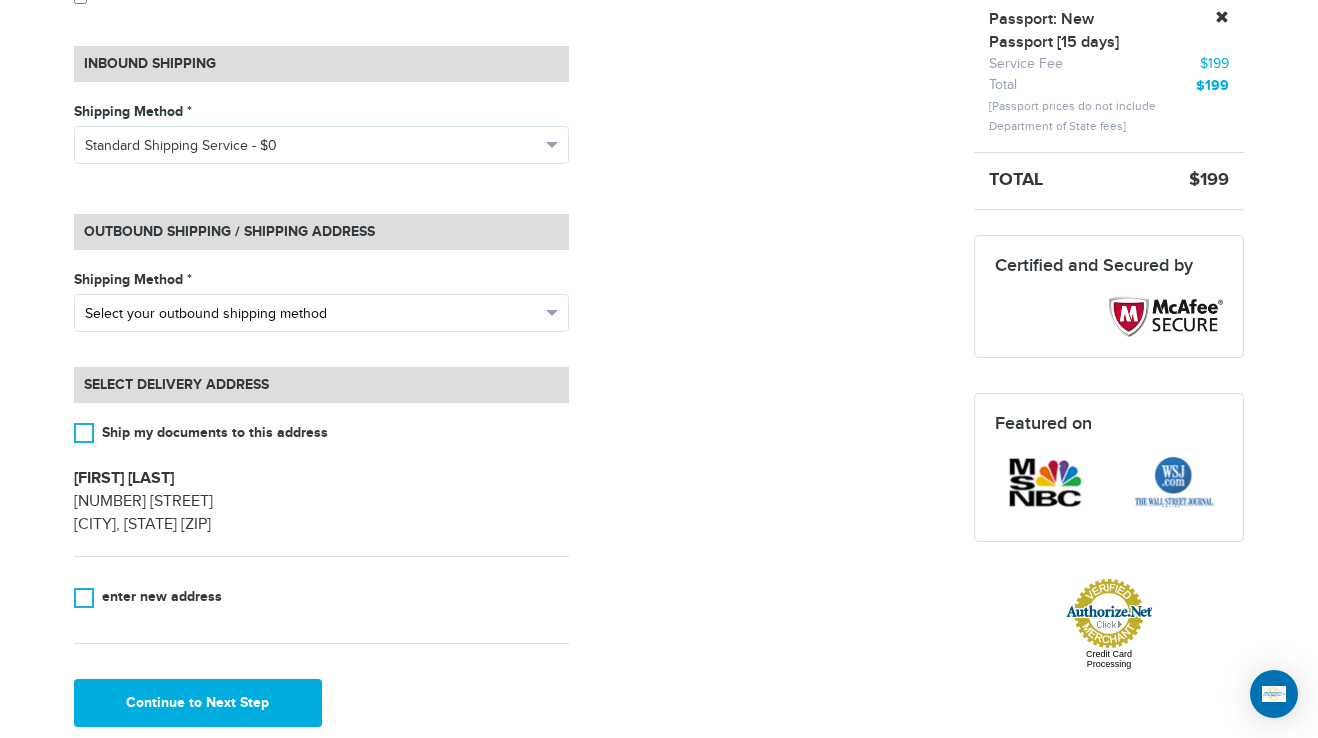 click on "Select your outbound shipping method" at bounding box center (321, 313) 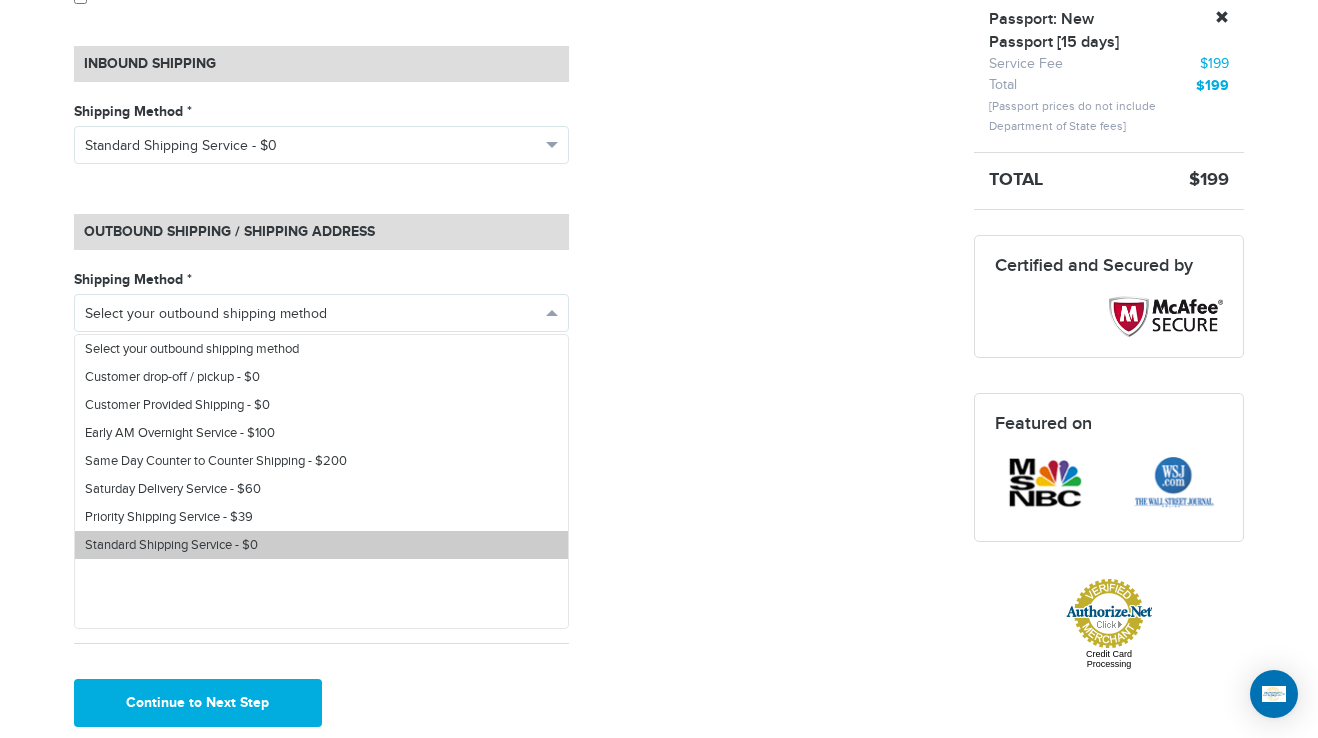 drag, startPoint x: 318, startPoint y: 536, endPoint x: 379, endPoint y: 521, distance: 62.817196 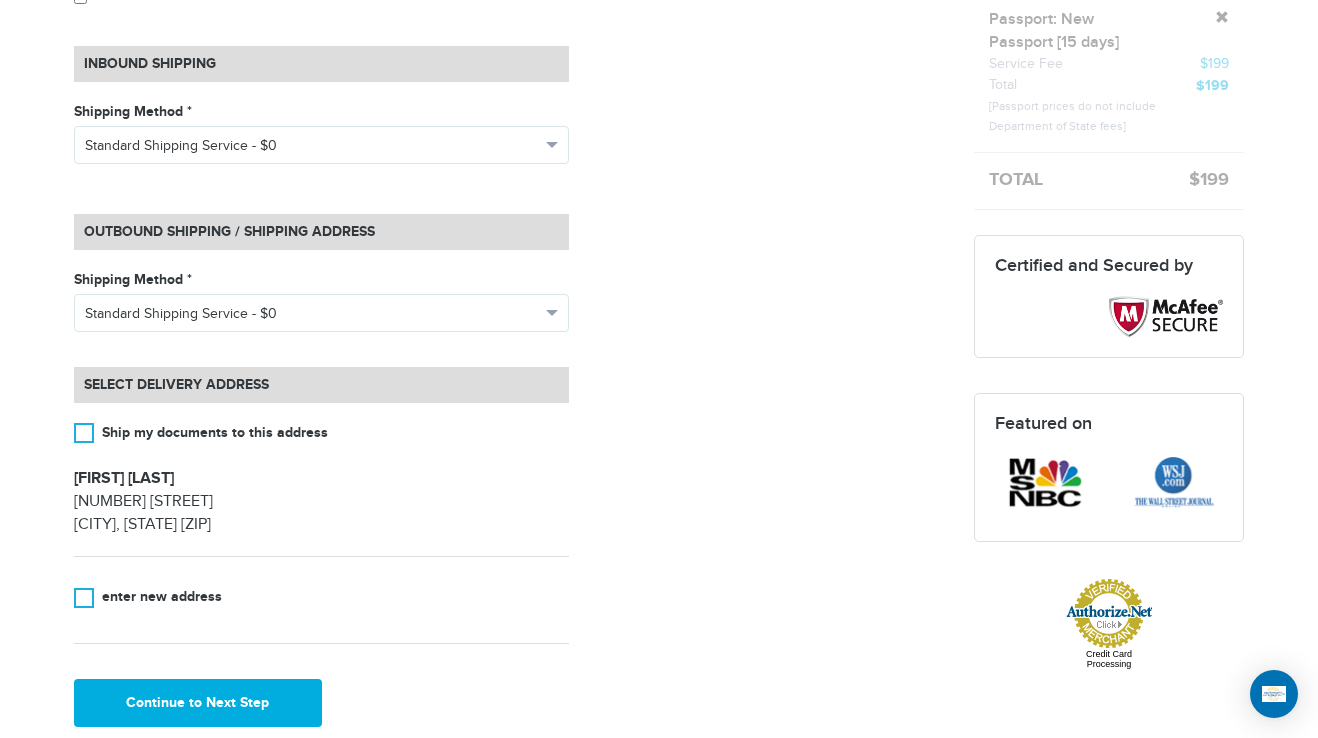click on "**********" at bounding box center [509, 345] 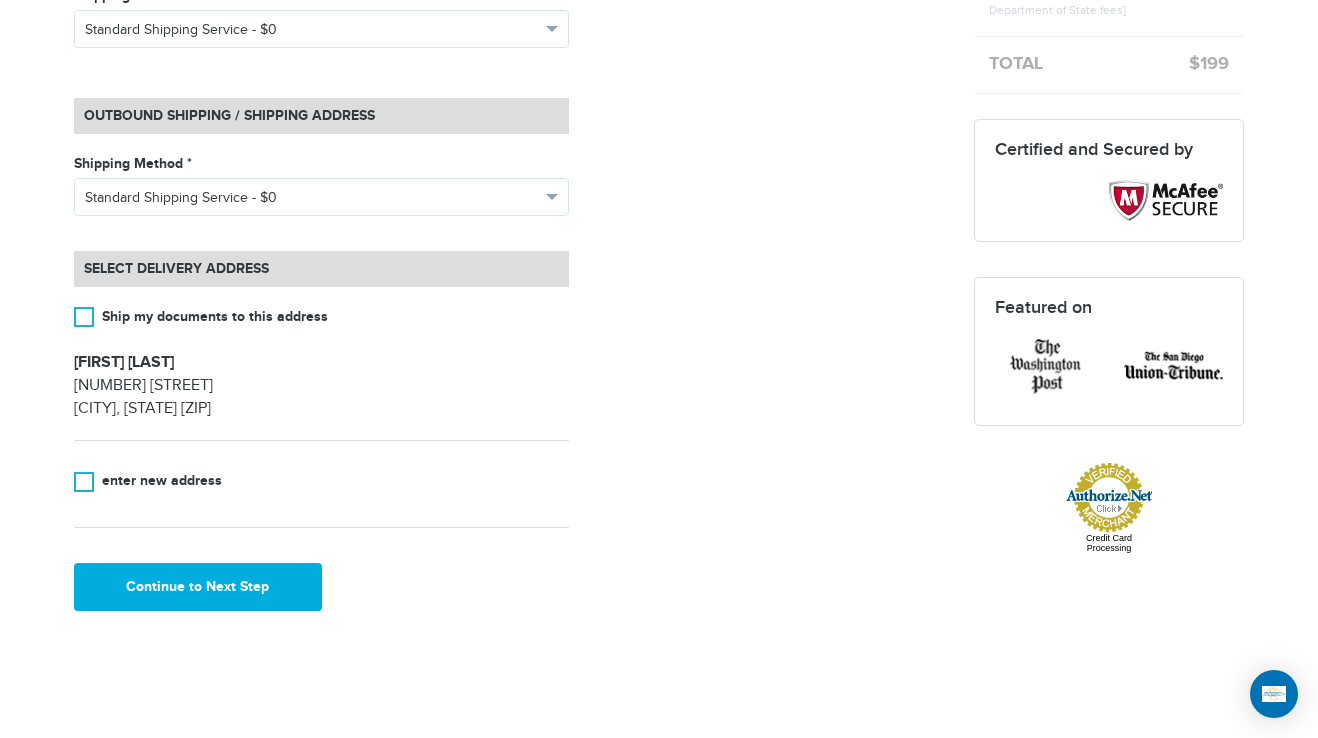 scroll, scrollTop: 792, scrollLeft: 0, axis: vertical 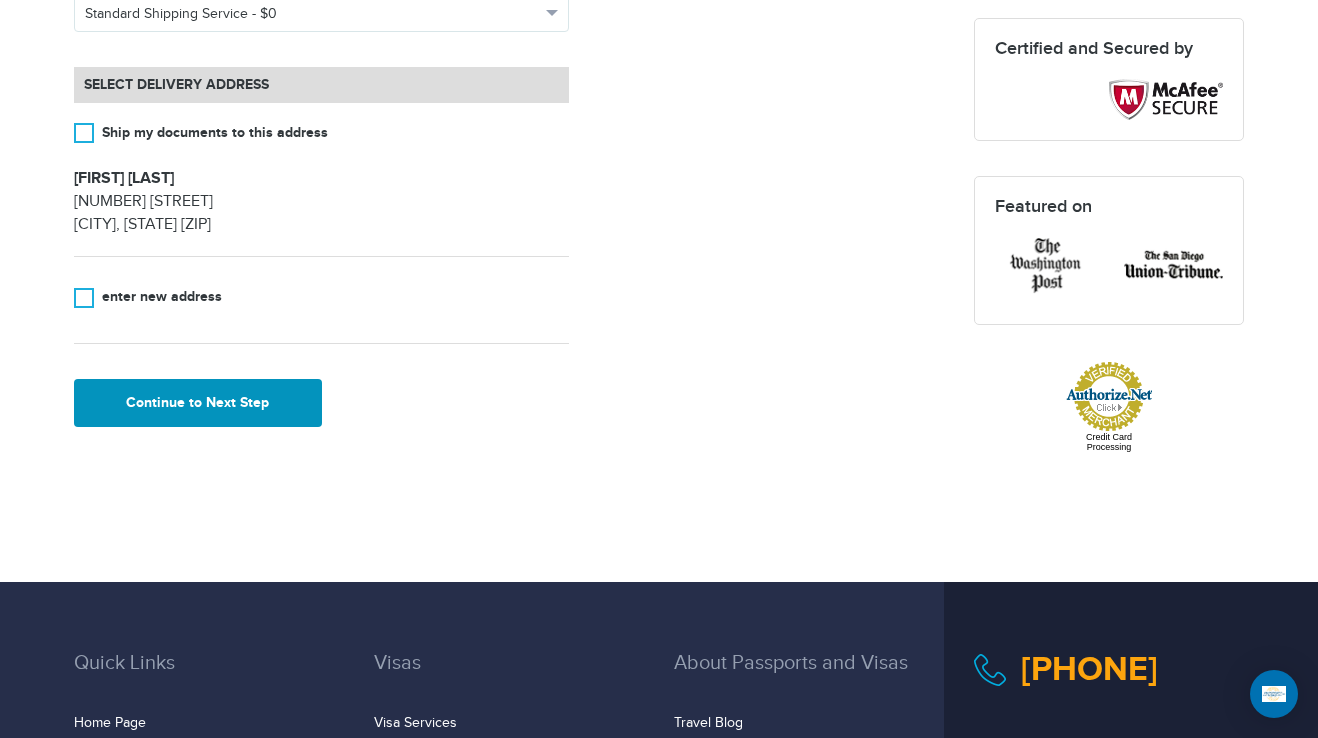 click on "Continue to Next Step" at bounding box center [198, 403] 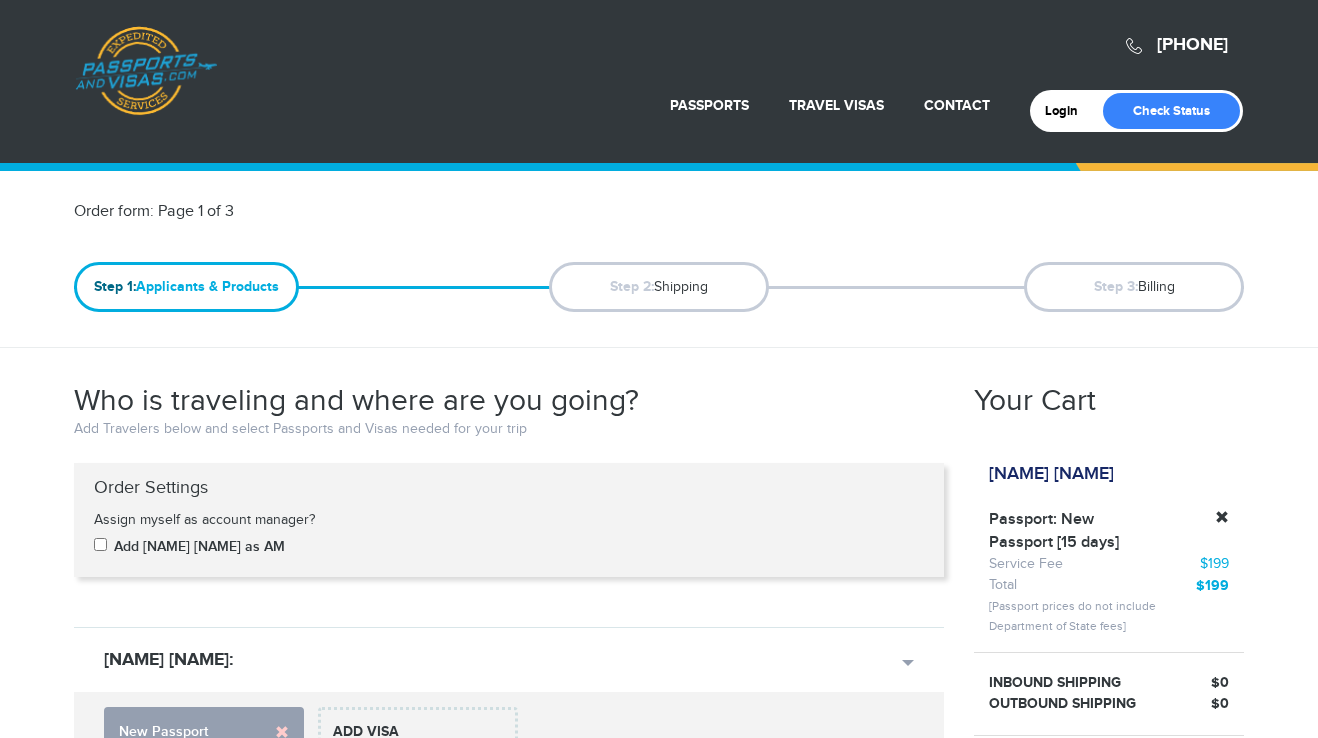 scroll, scrollTop: 0, scrollLeft: 0, axis: both 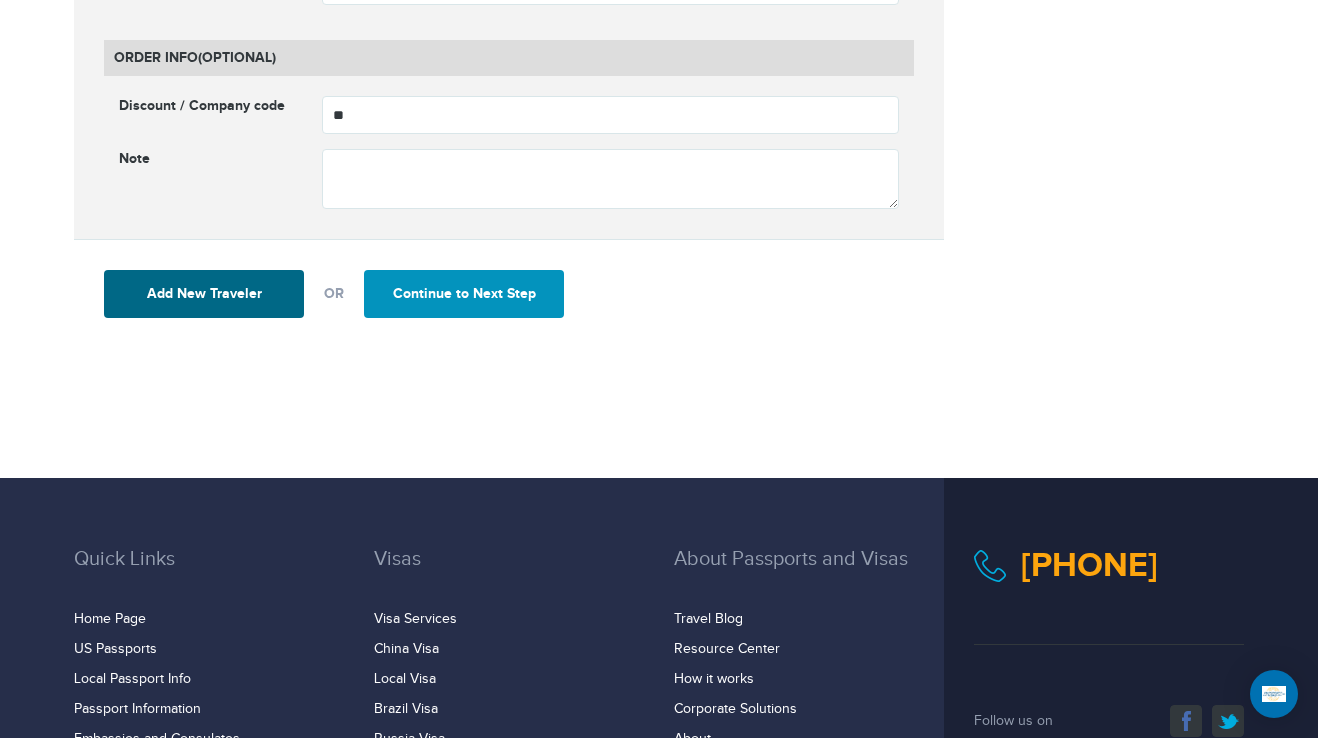 drag, startPoint x: 512, startPoint y: 300, endPoint x: 524, endPoint y: 298, distance: 12.165525 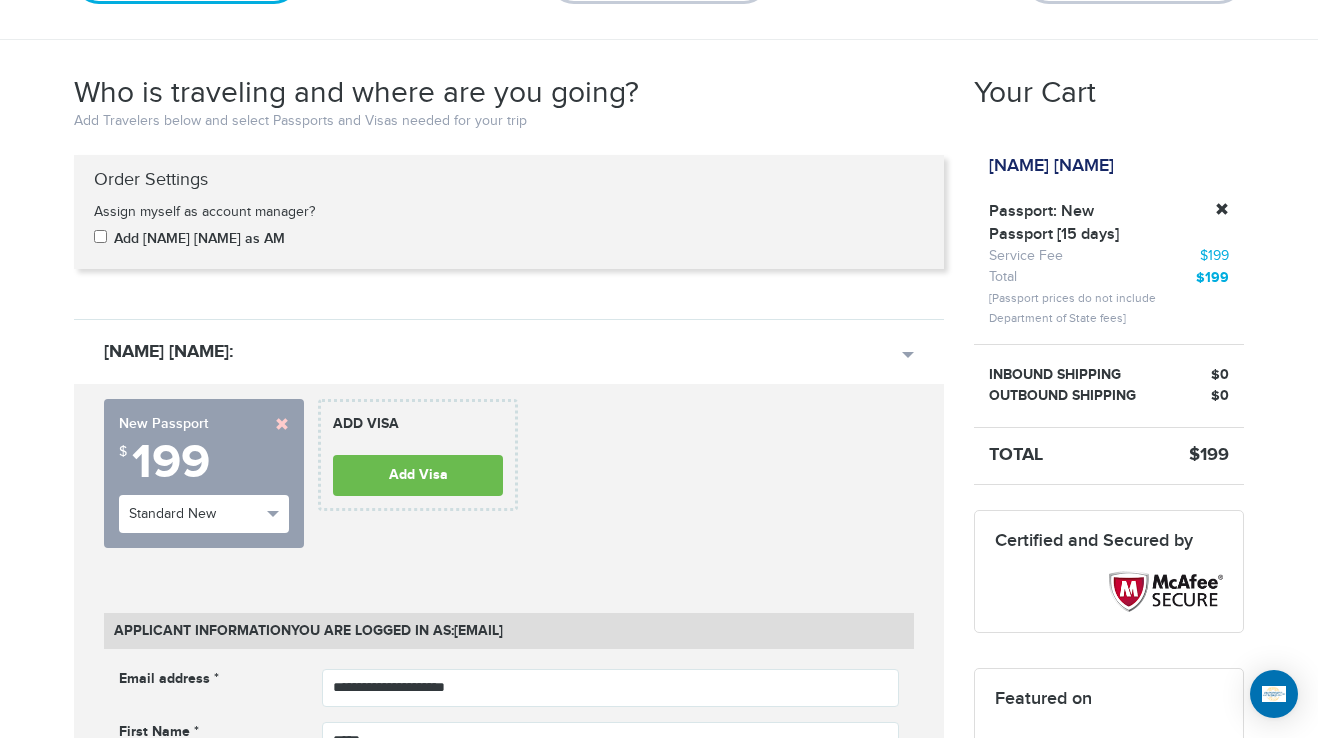 scroll, scrollTop: 0, scrollLeft: 0, axis: both 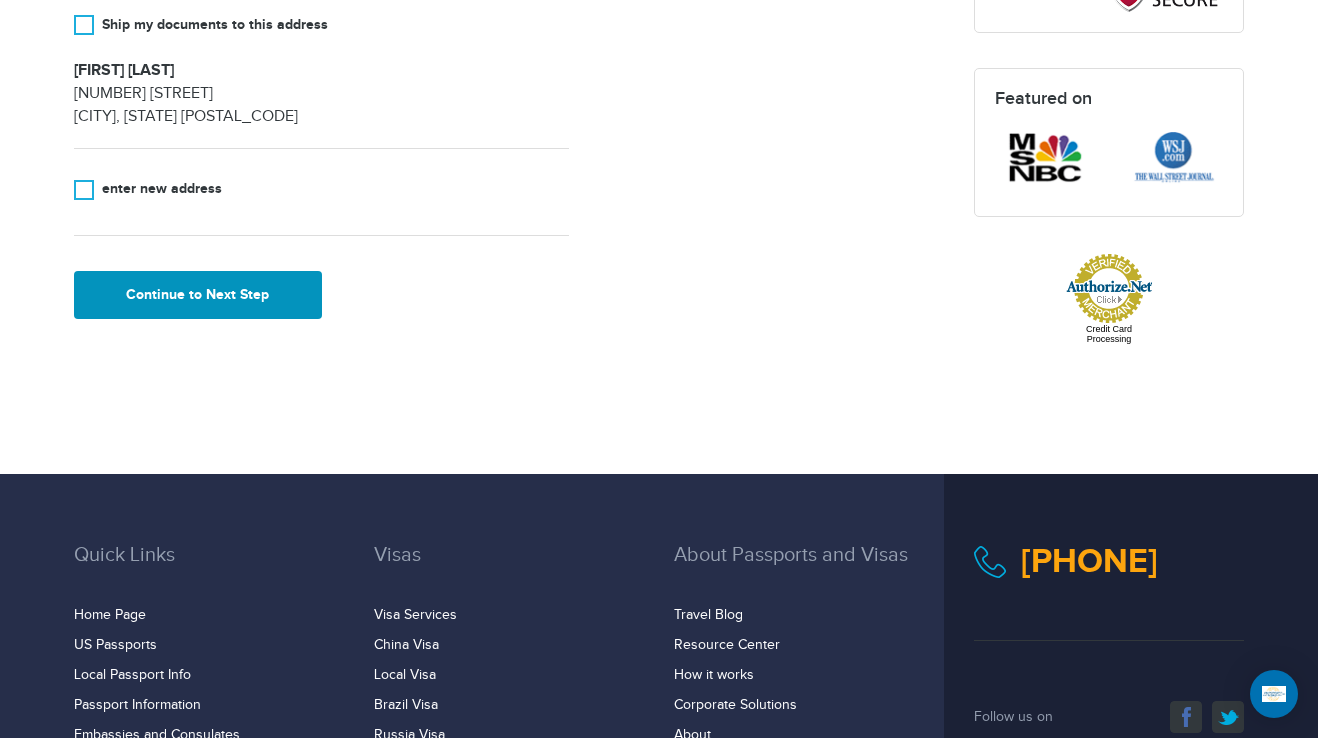 click on "Continue to Next Step" at bounding box center (198, 295) 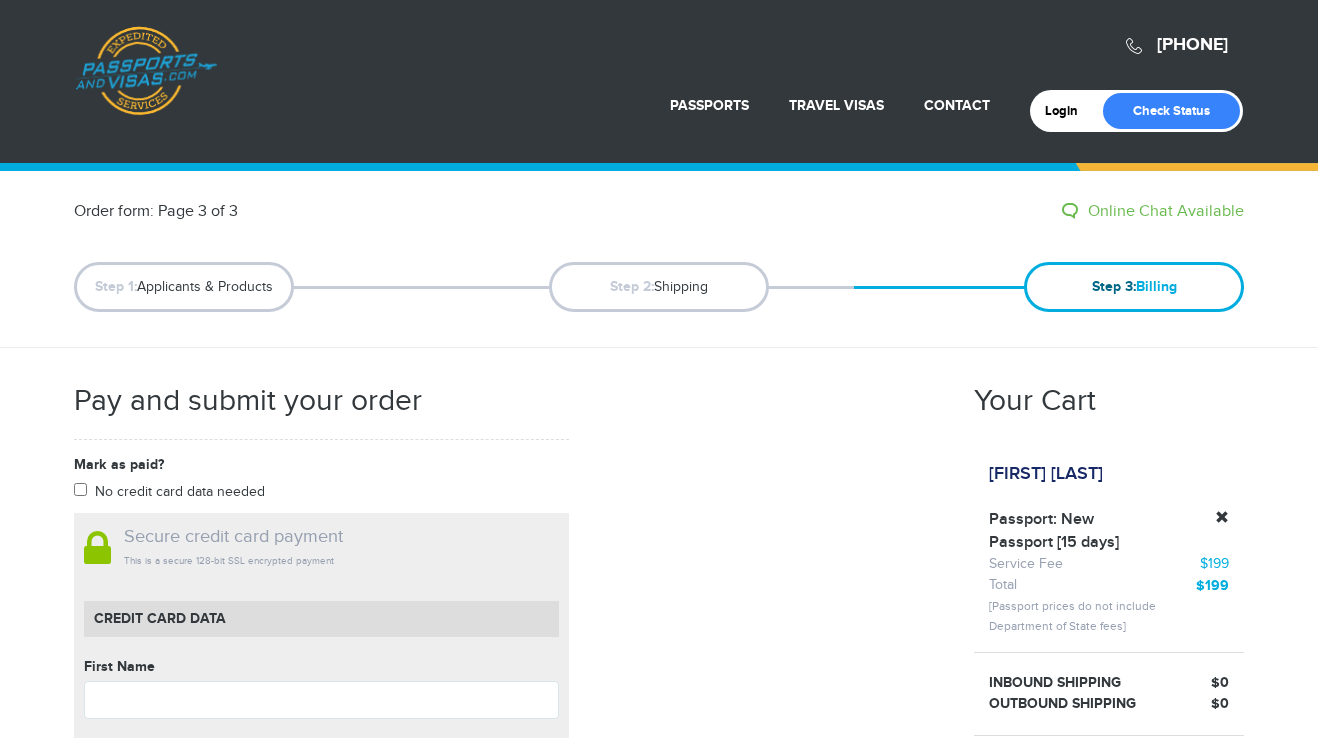 scroll, scrollTop: 0, scrollLeft: 0, axis: both 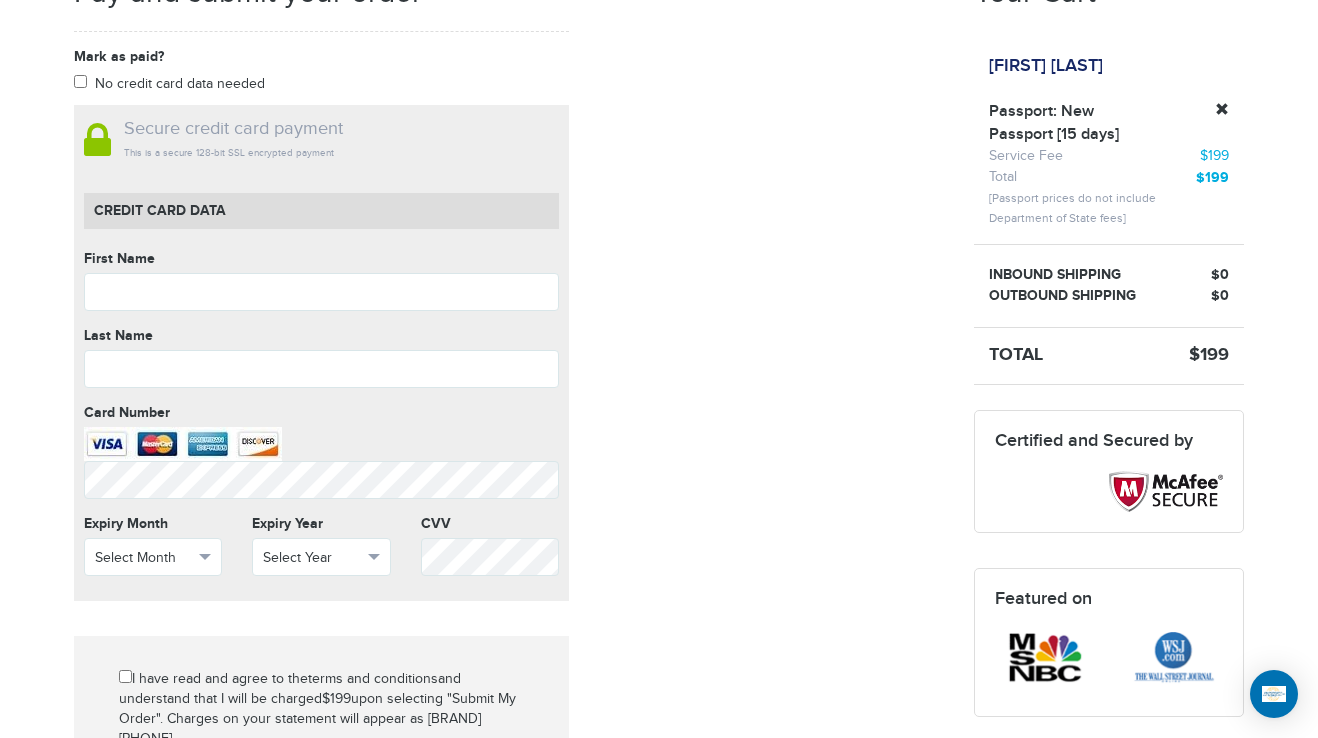 drag, startPoint x: 416, startPoint y: 261, endPoint x: 430, endPoint y: 271, distance: 17.20465 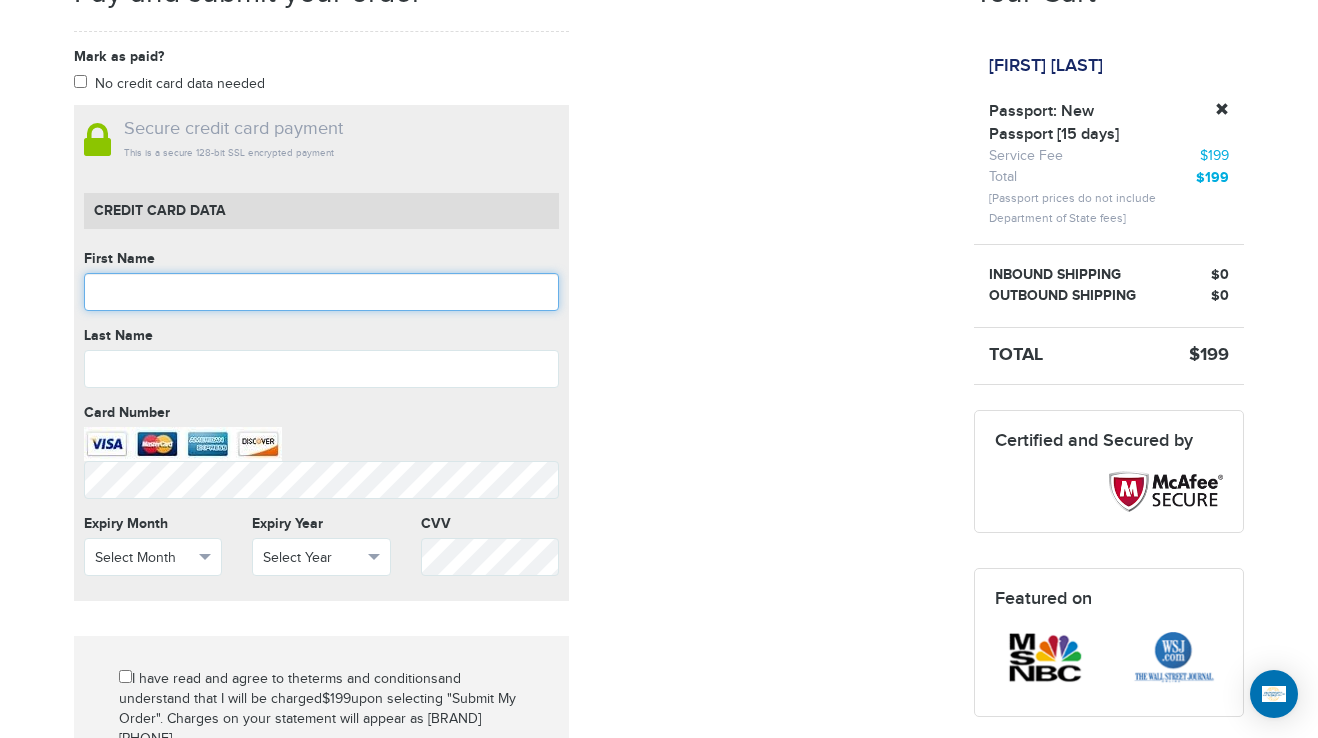 click at bounding box center [321, 292] 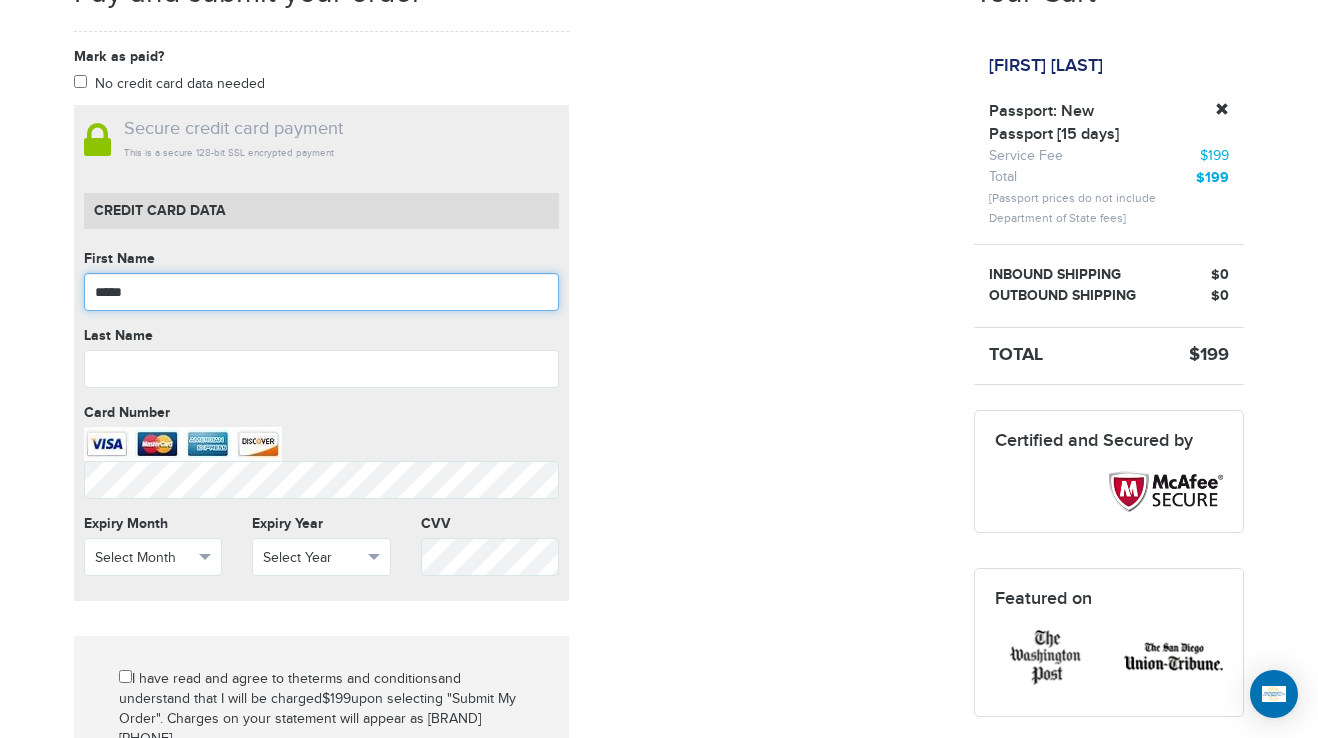 type on "*****" 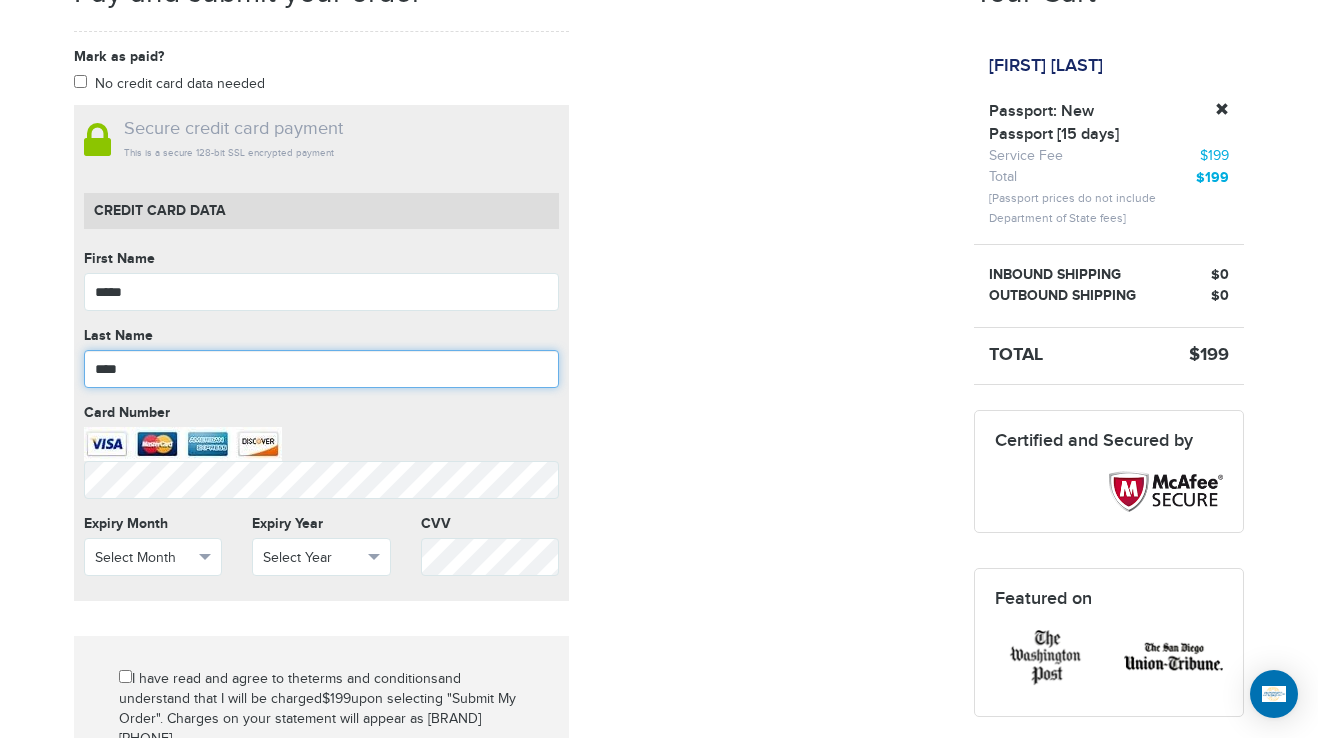 type on "****" 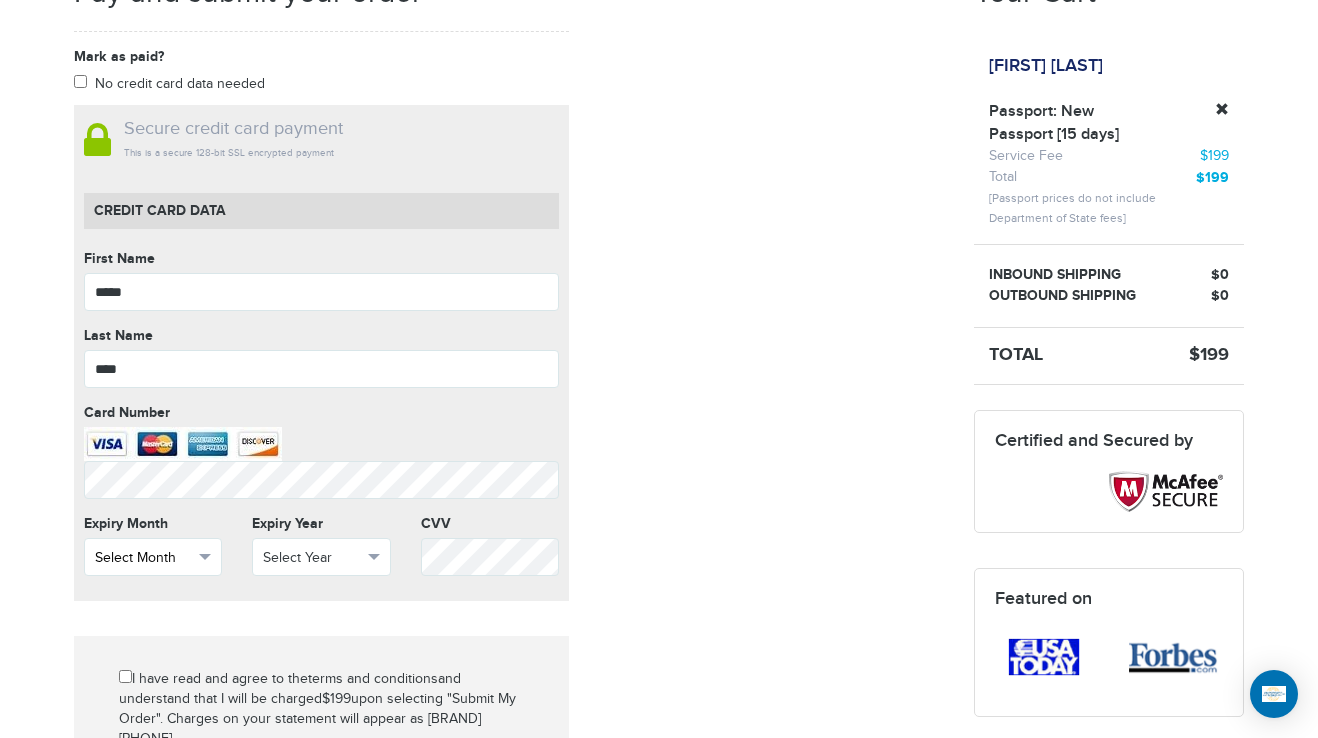 click on "Select Month" at bounding box center (144, 558) 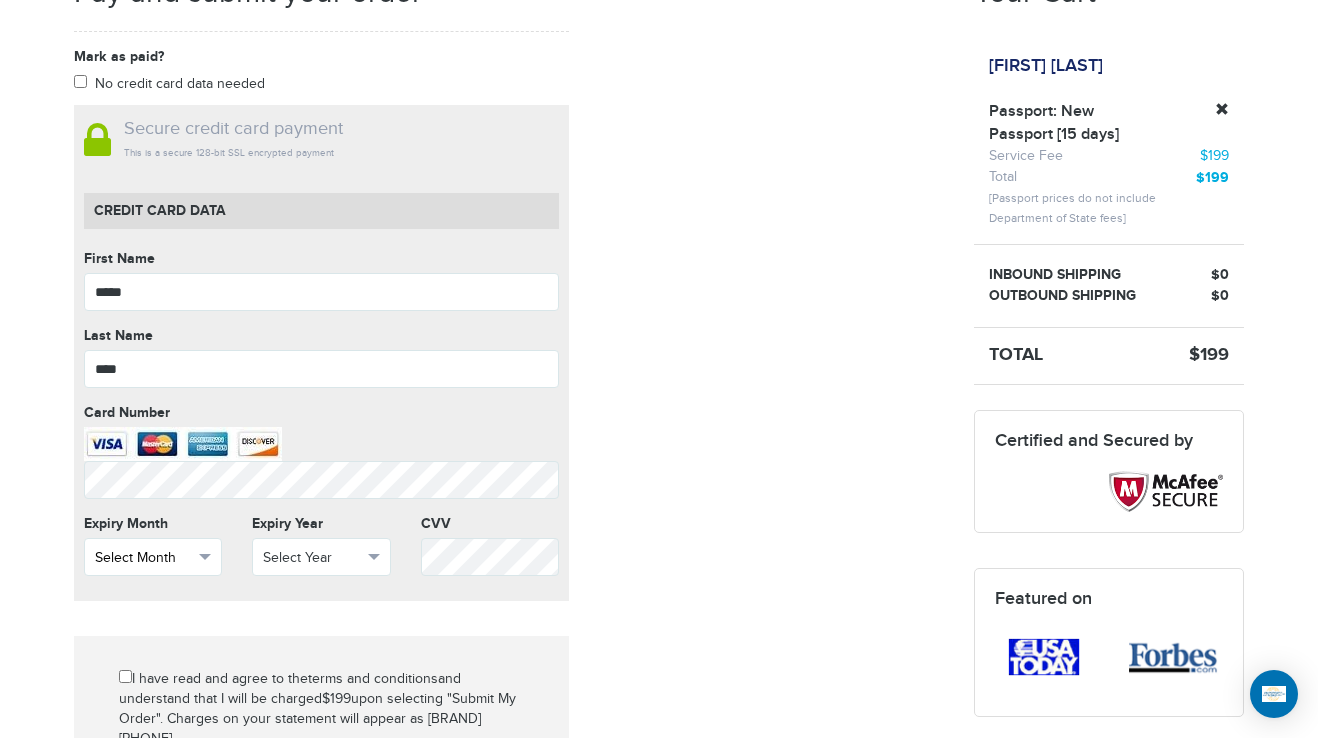 drag, startPoint x: 89, startPoint y: 564, endPoint x: 100, endPoint y: 561, distance: 11.401754 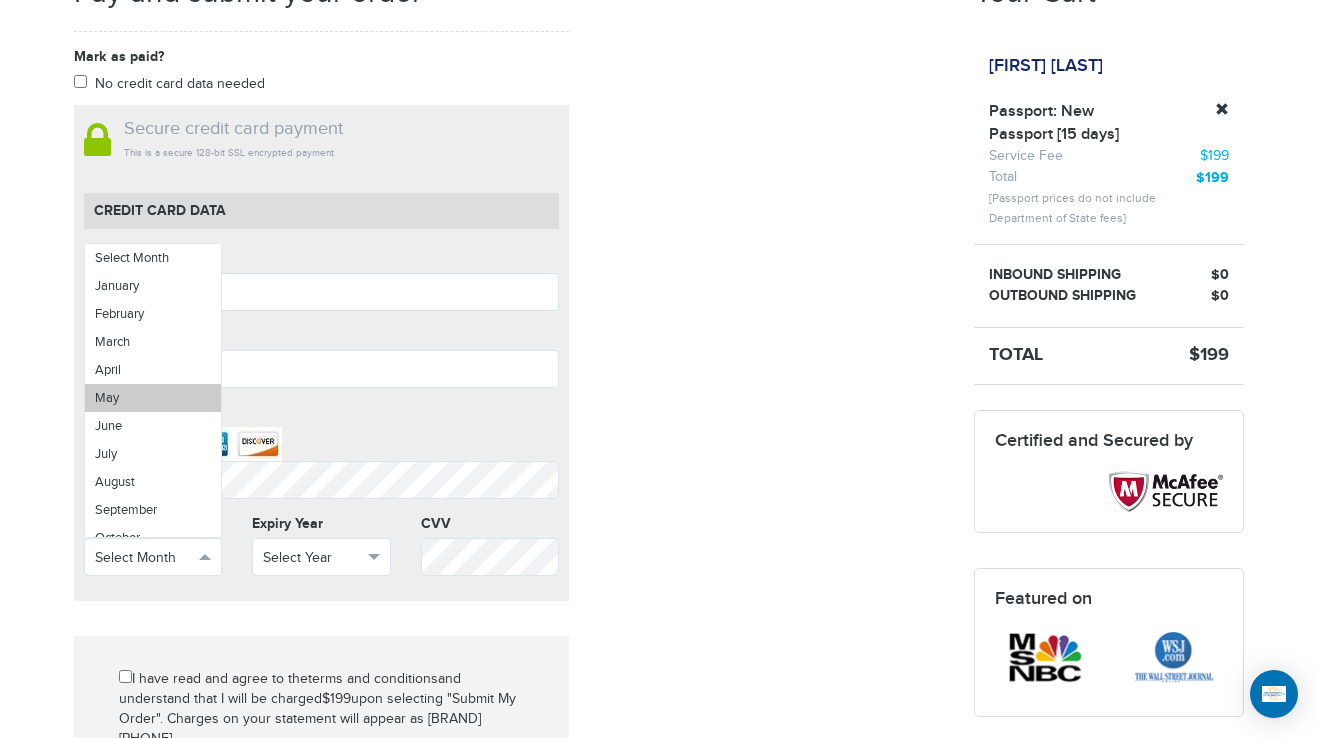 click on "May" at bounding box center (153, 398) 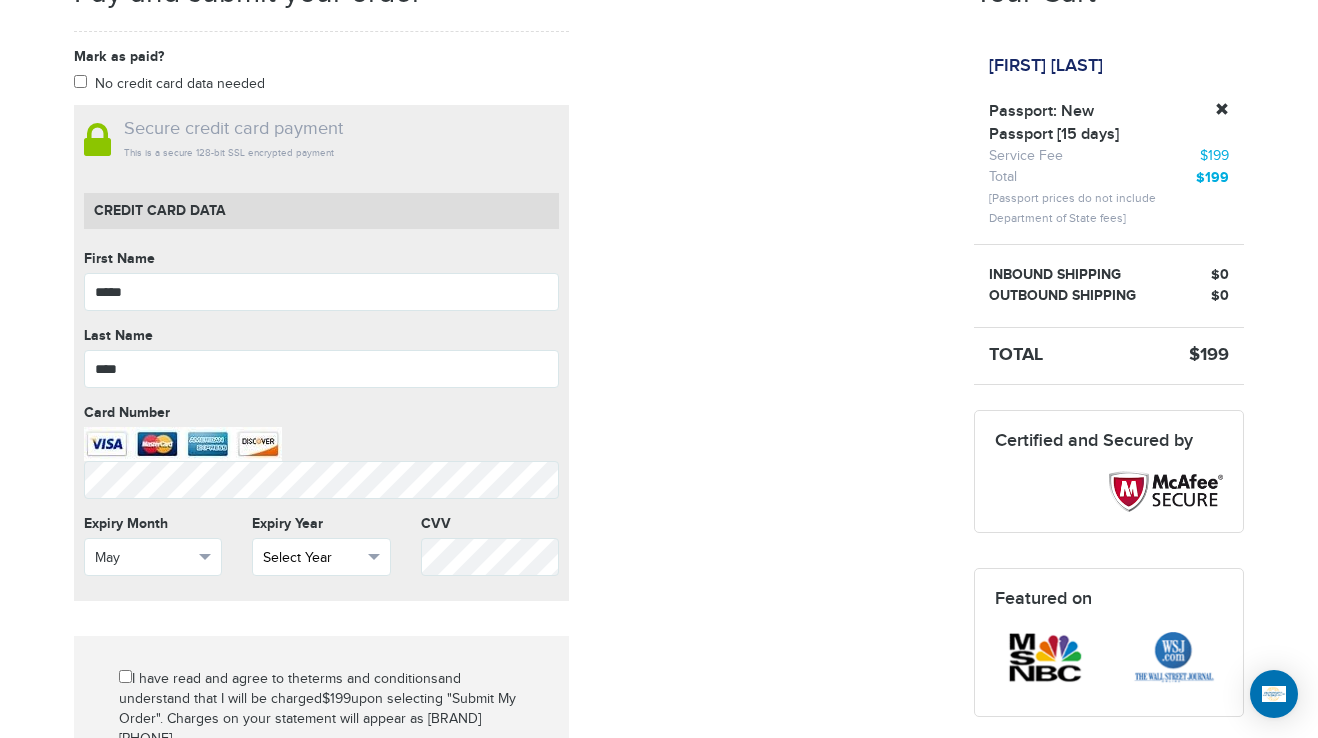 click on "Select Year" at bounding box center [321, 557] 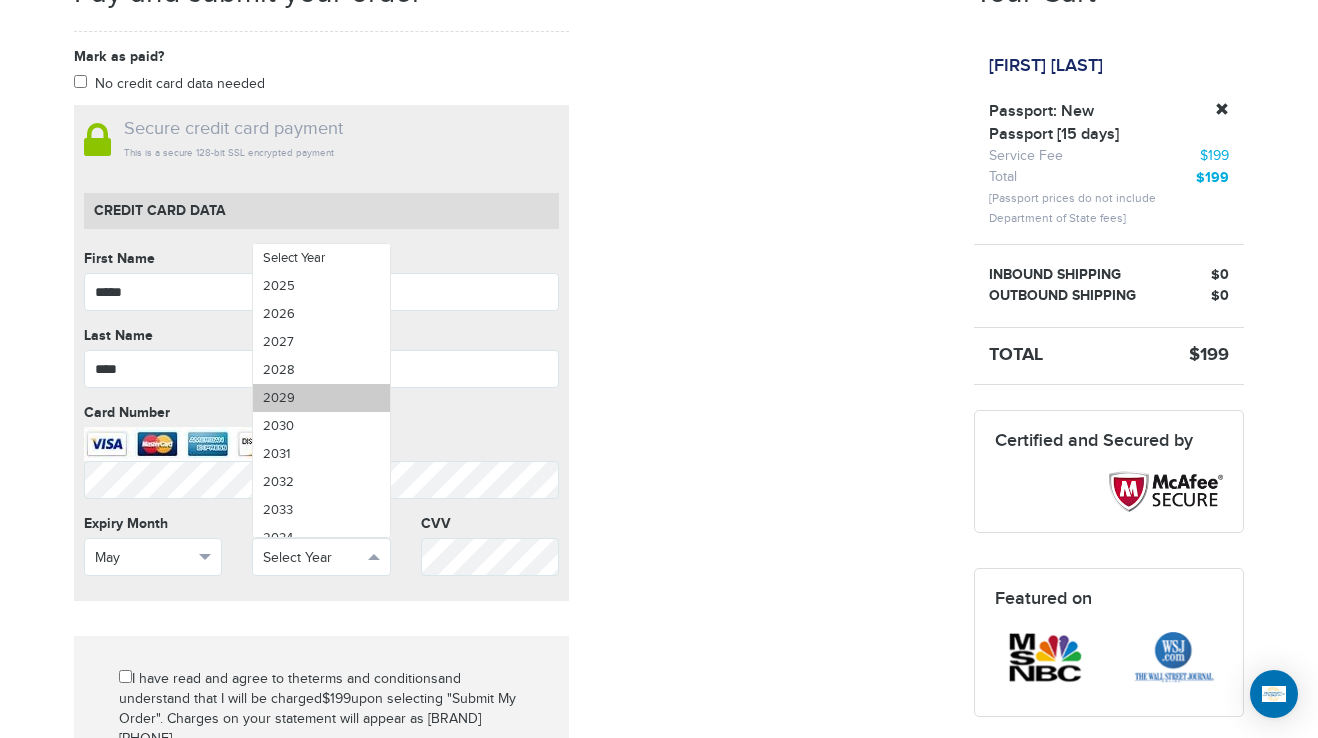 click on "2029" at bounding box center (321, 398) 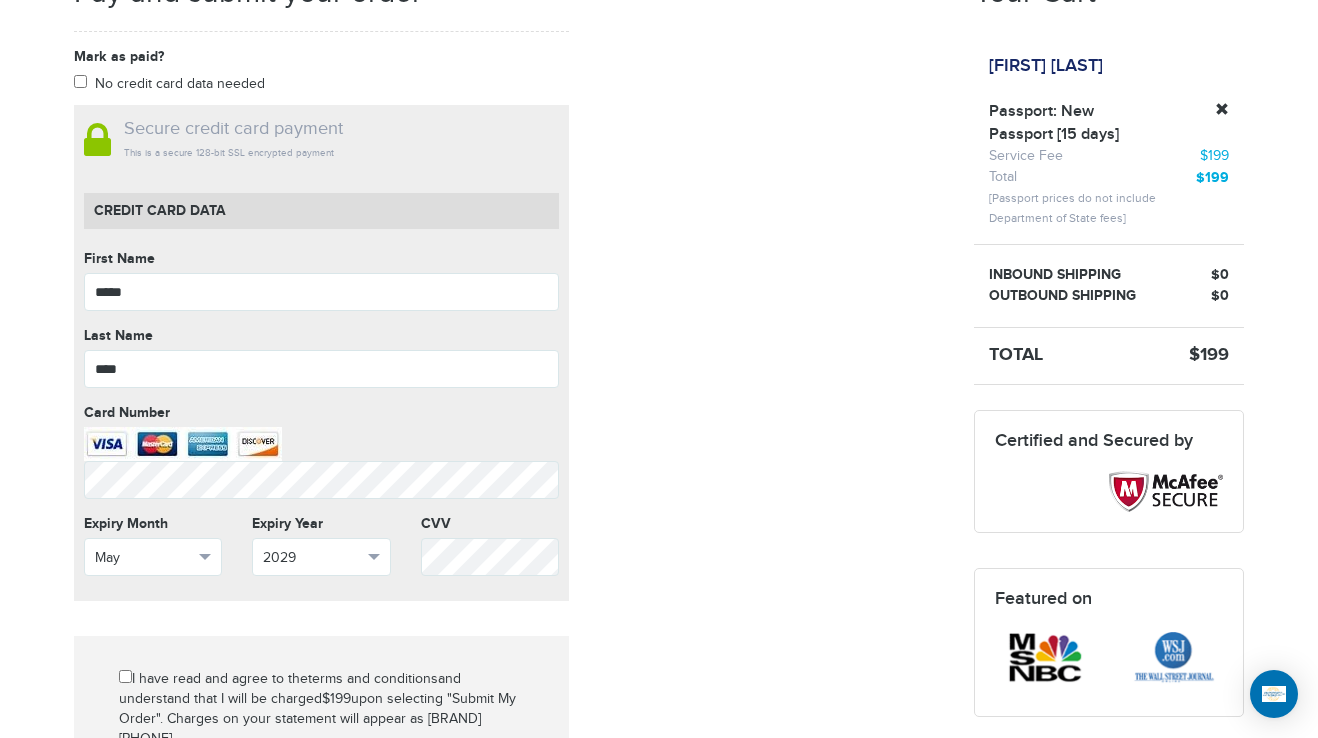 click on "Mark as paid?
No credit card data needed
Amount
*
Comment for manual payment
Secure credit card payment This is a secure 128-bit SSL encrypted payment
Credit Card data
First Name
*****
First Name cannot be empty
Last Name
****
Last Name cannot be empty
Card Number
Card Number cannot be empty
Expiry Month
May   Select Month January March" at bounding box center (509, 497) 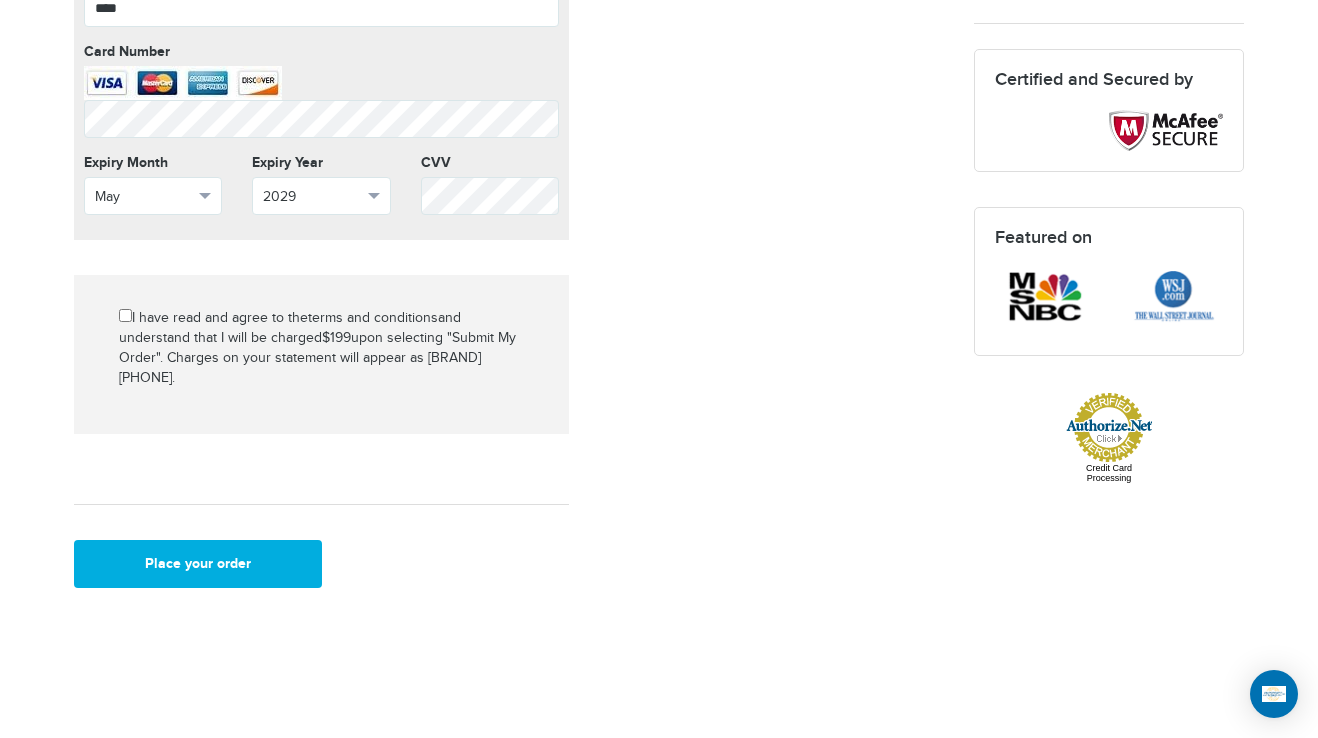 scroll, scrollTop: 800, scrollLeft: 0, axis: vertical 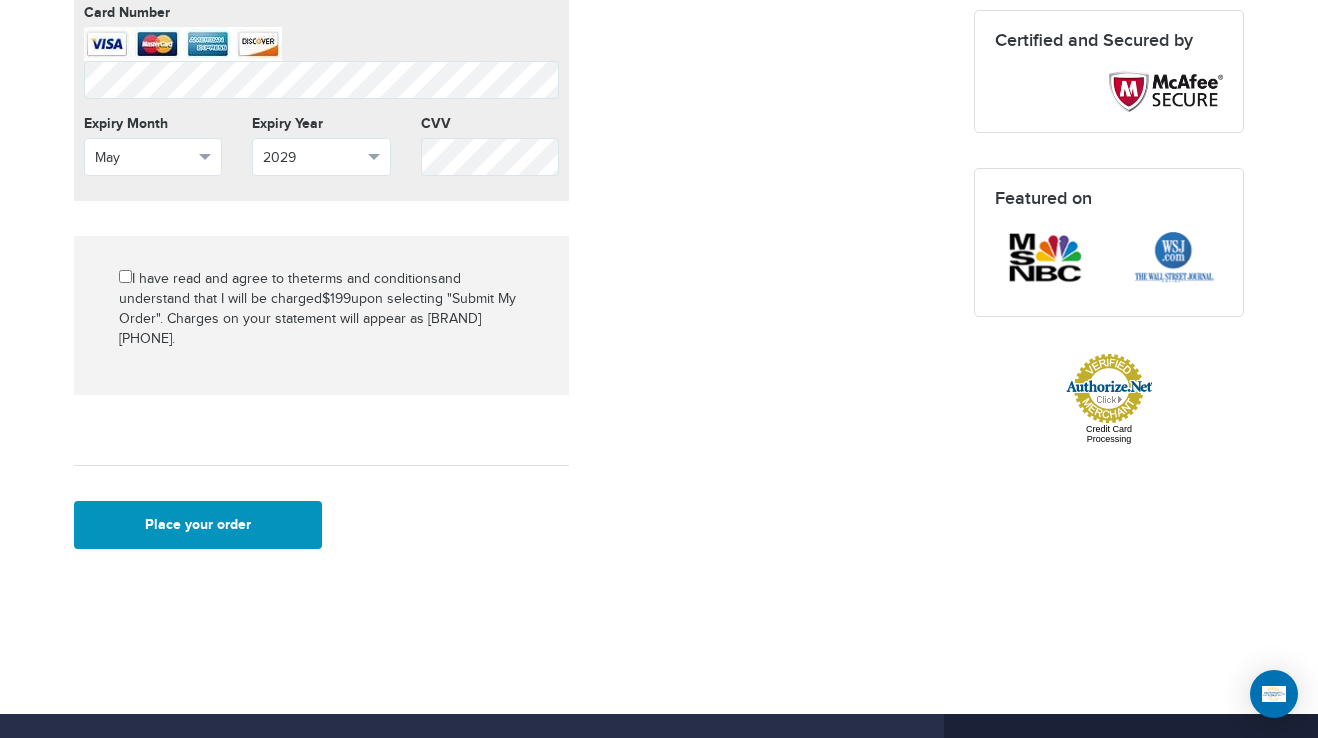 click on "Place your order" at bounding box center (198, 525) 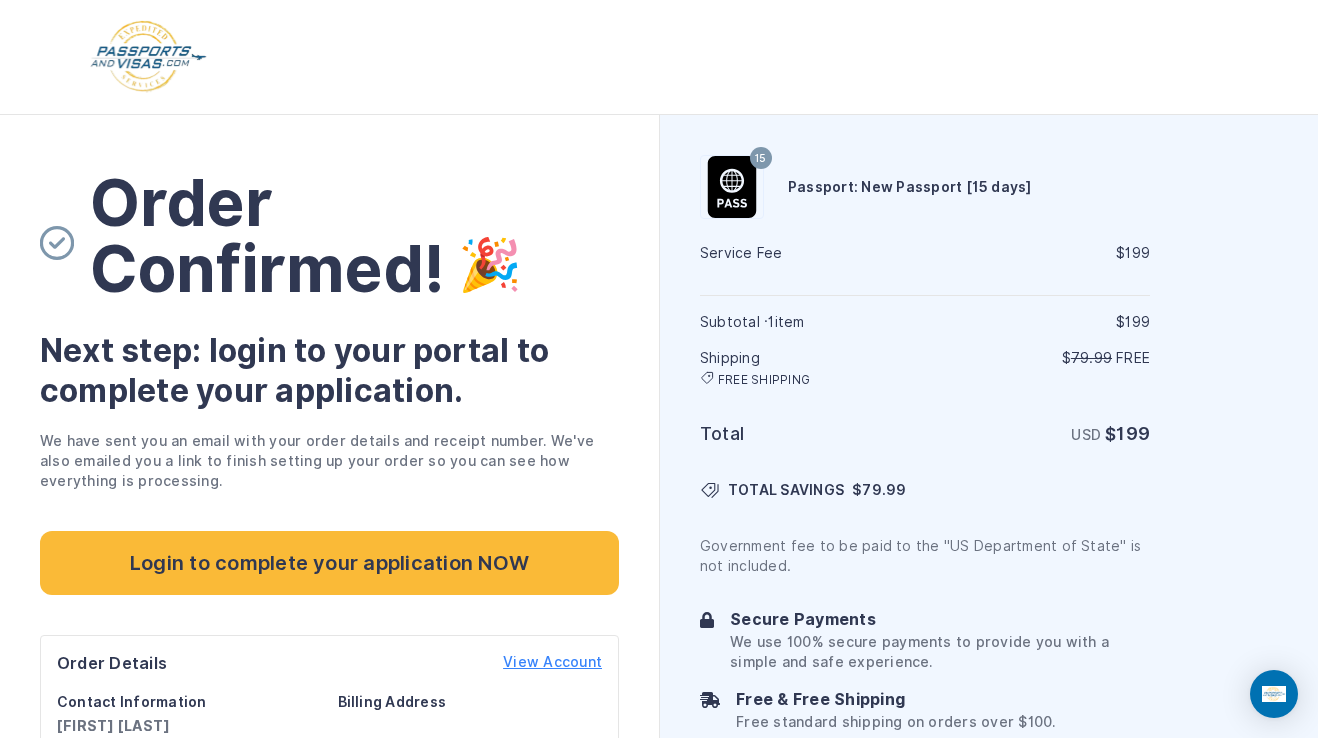 scroll, scrollTop: 0, scrollLeft: 0, axis: both 